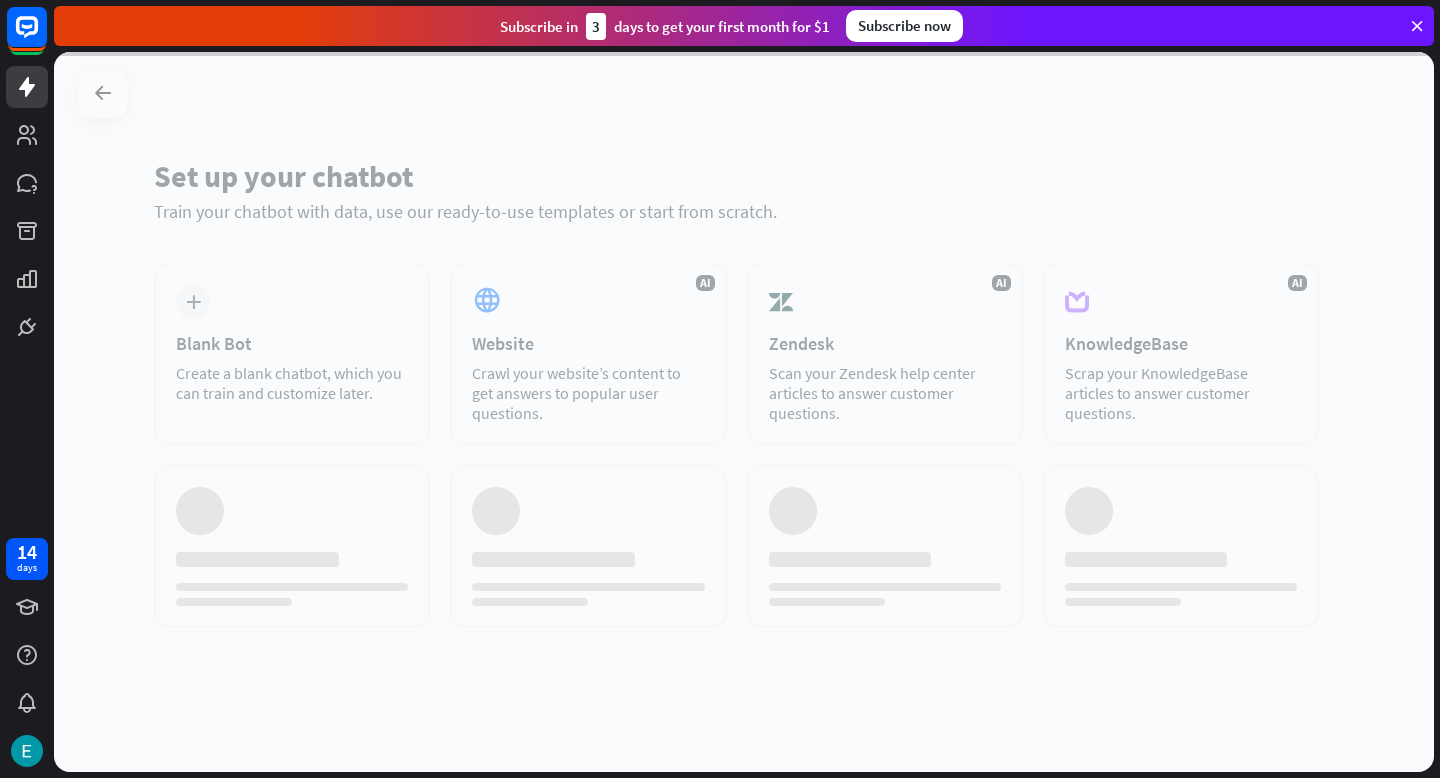 scroll, scrollTop: 0, scrollLeft: 0, axis: both 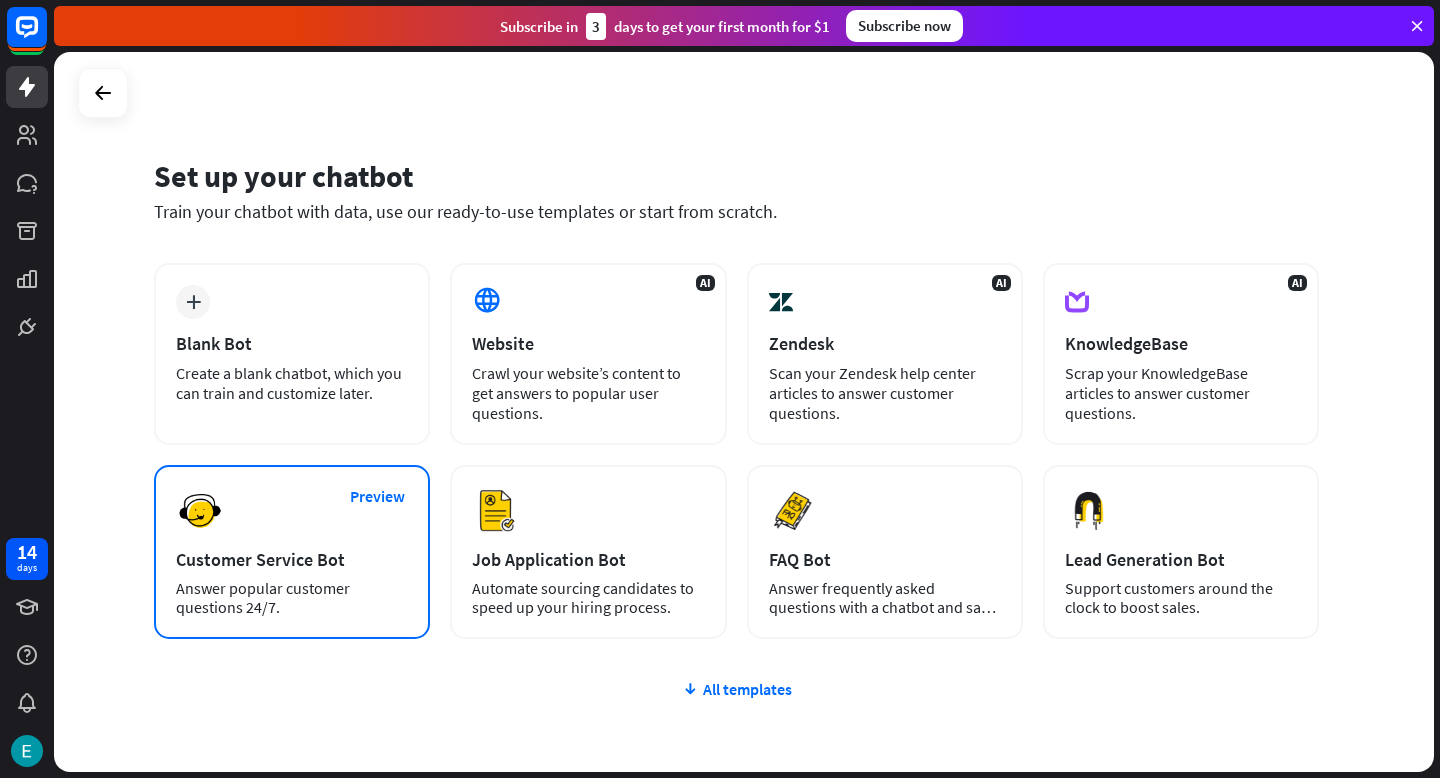 click on "Preview
Customer Service Bot
Answer popular customer questions 24/7." at bounding box center (292, 552) 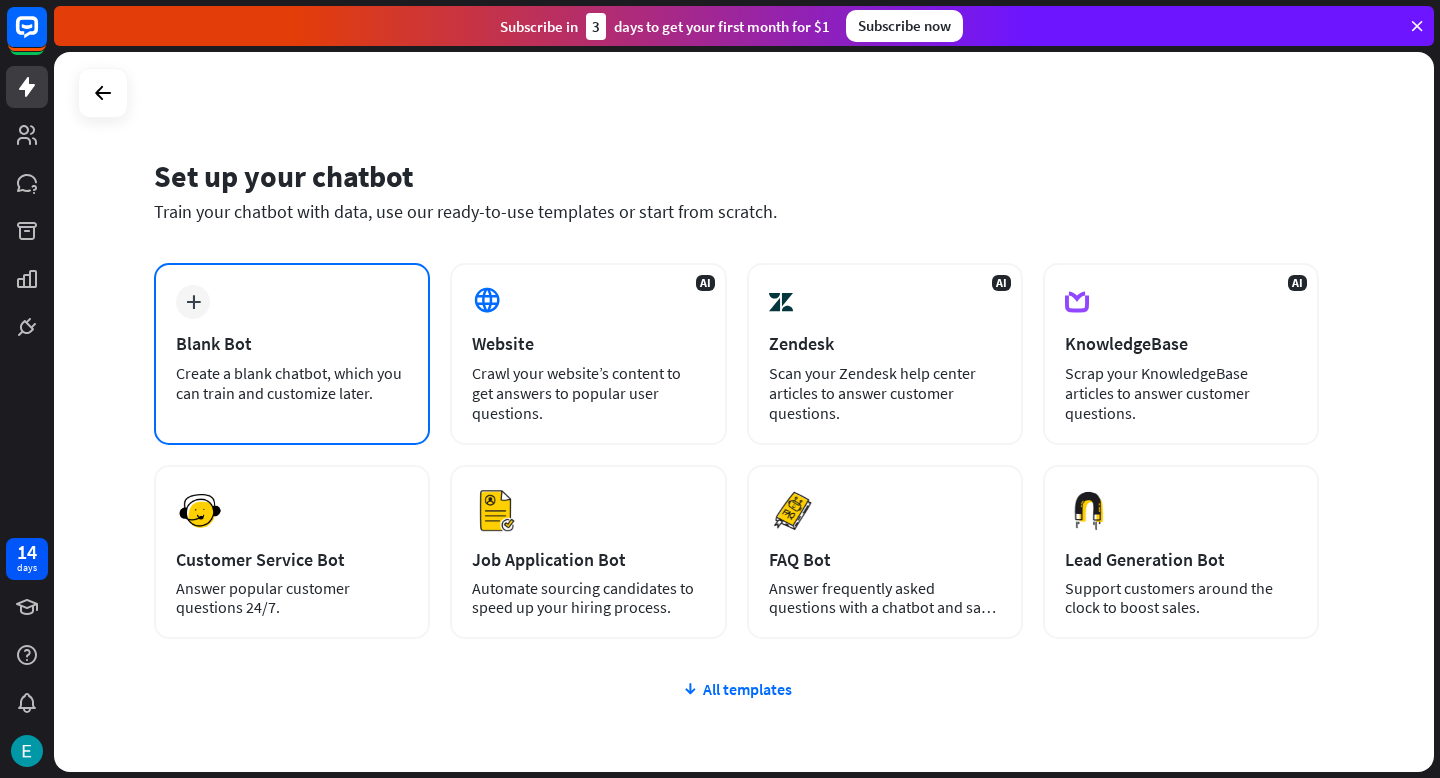 click on "plus   Blank Bot
Create a blank chatbot, which you can train and
customize later." at bounding box center (292, 354) 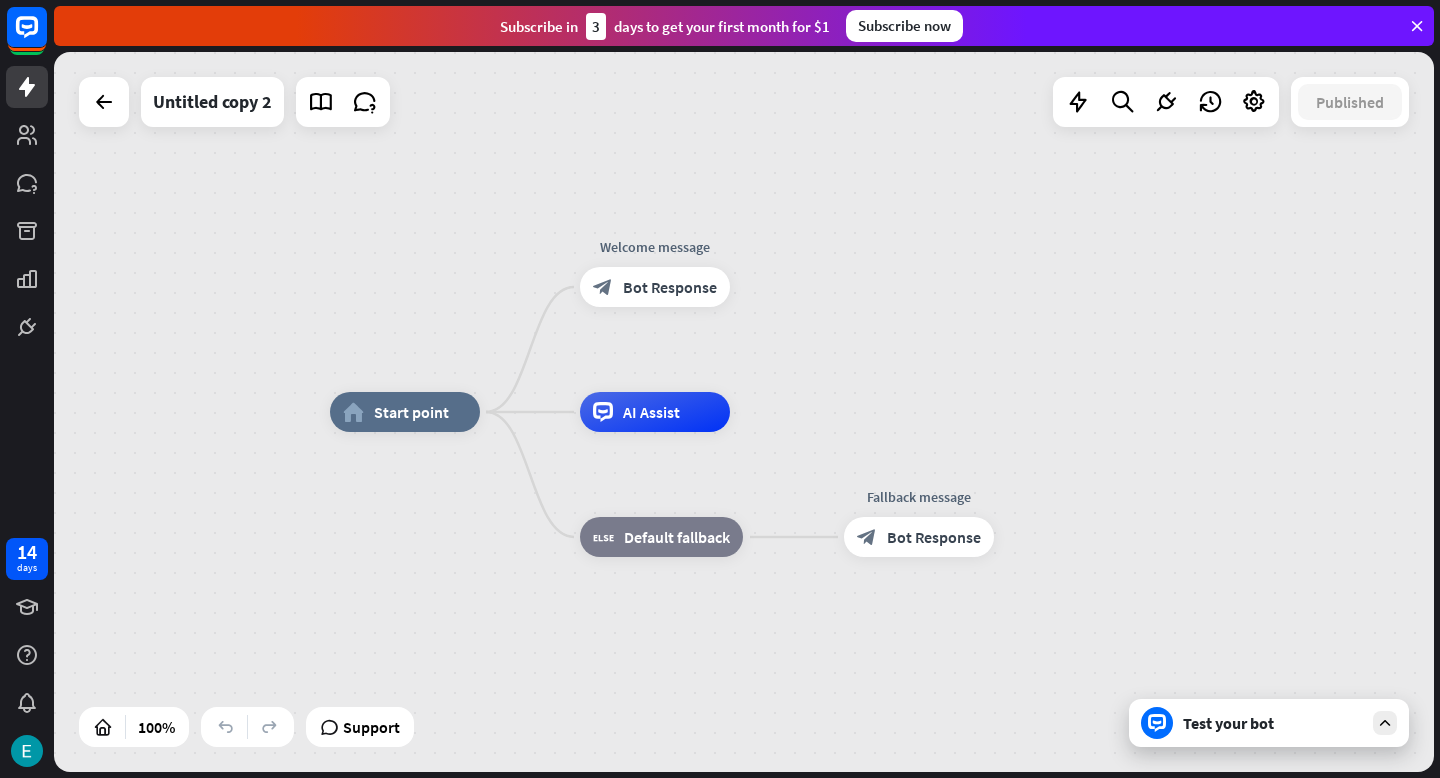 click on "home_2   Start point                 Welcome message   block_bot_response   Bot Response                     AI Assist                   block_fallback   Default fallback                 Fallback message   block_bot_response   Bot Response" at bounding box center [1020, 772] 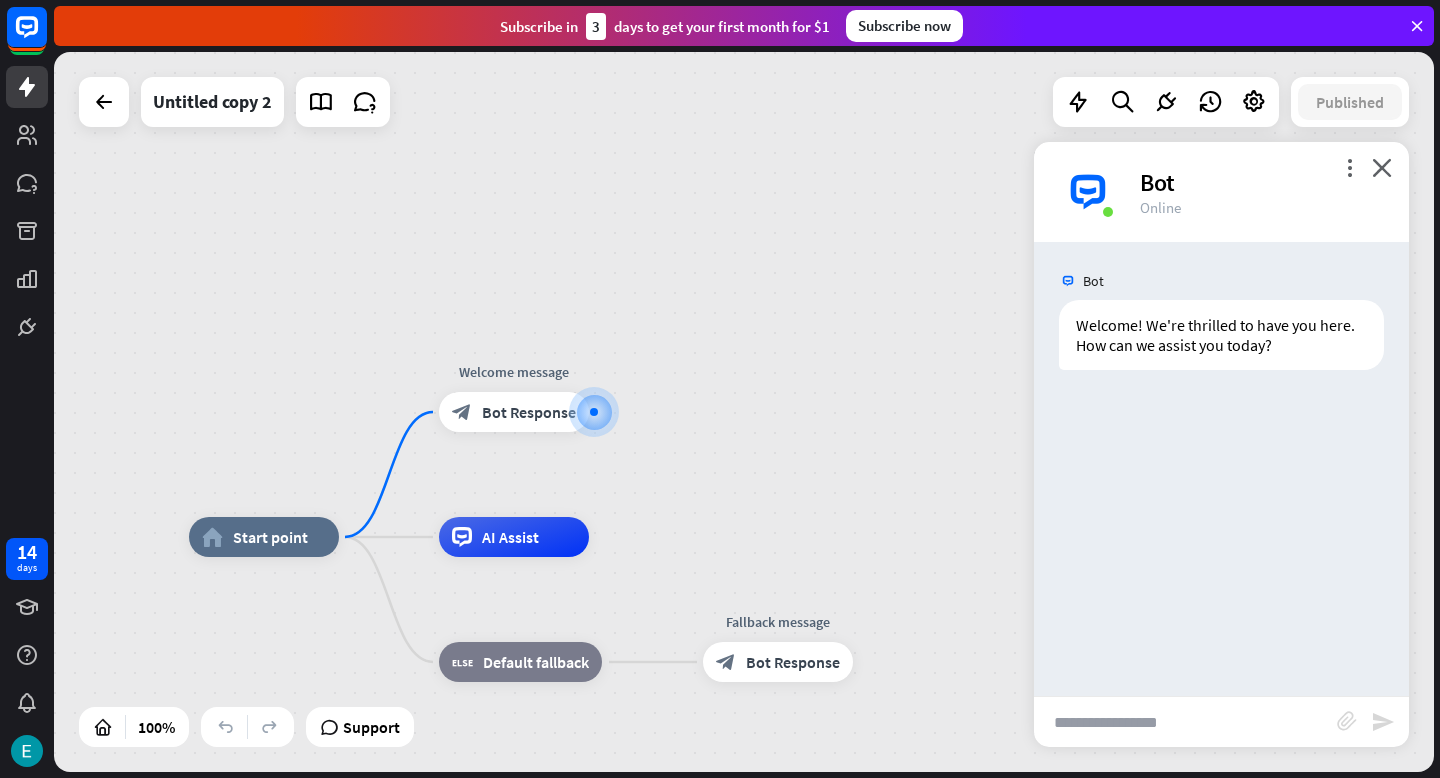 click at bounding box center [1185, 722] 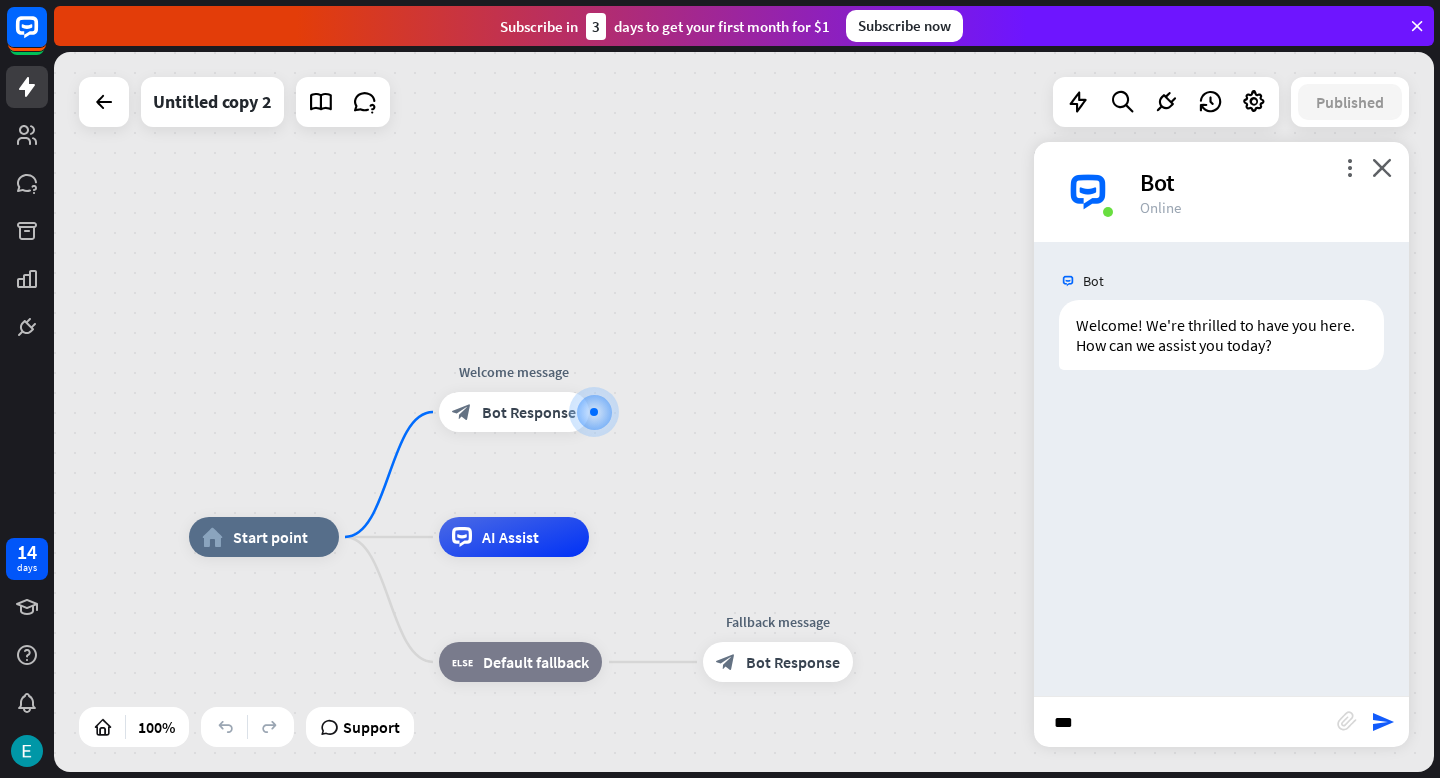 type on "****" 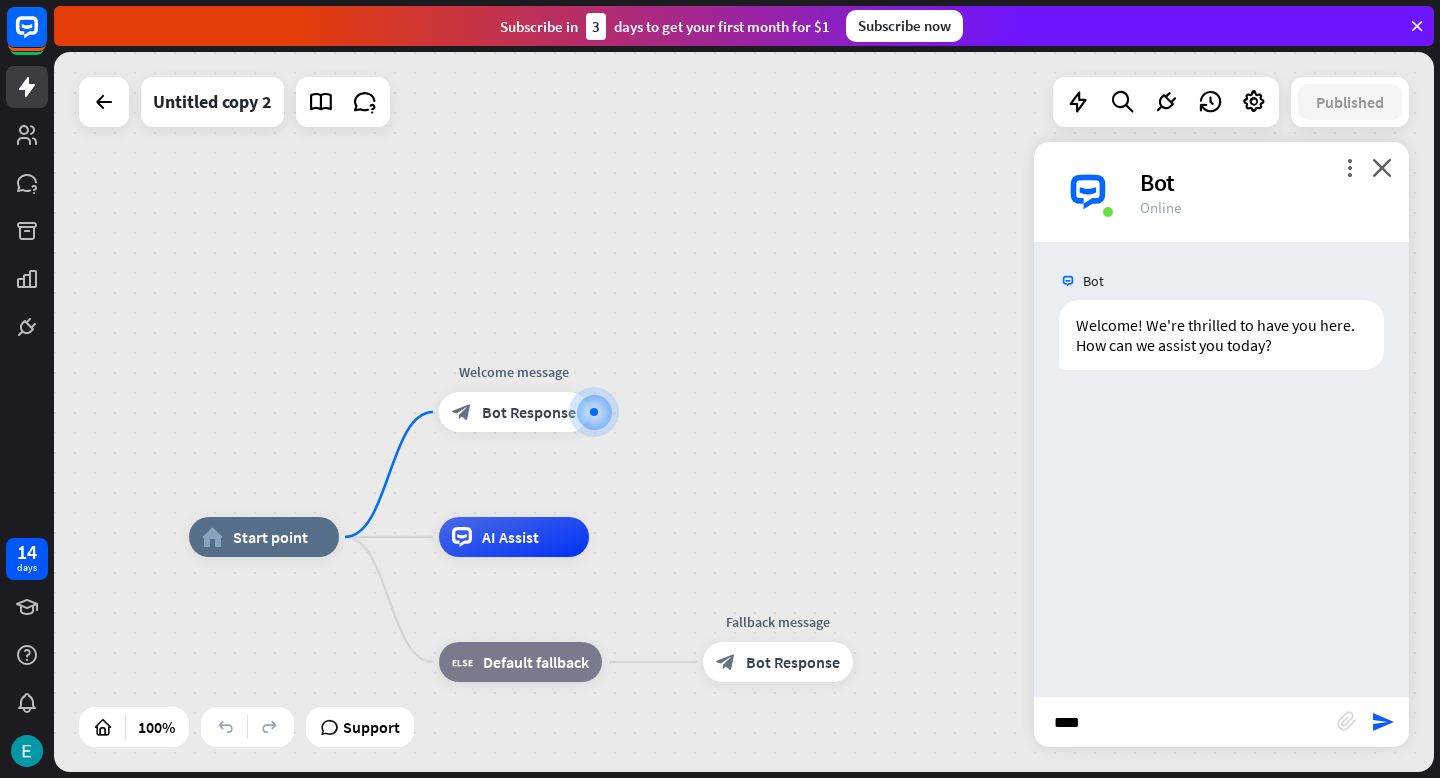 type 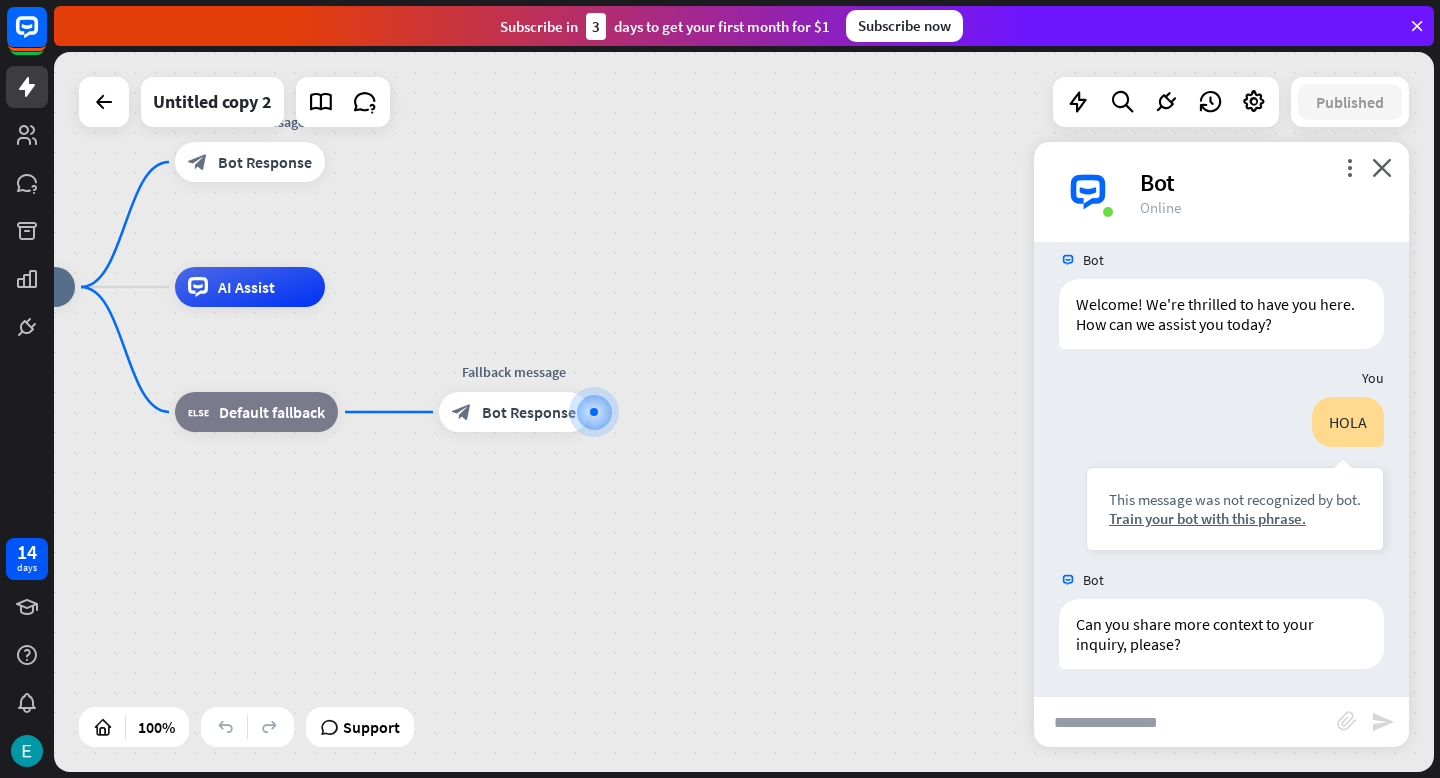 scroll, scrollTop: 24, scrollLeft: 0, axis: vertical 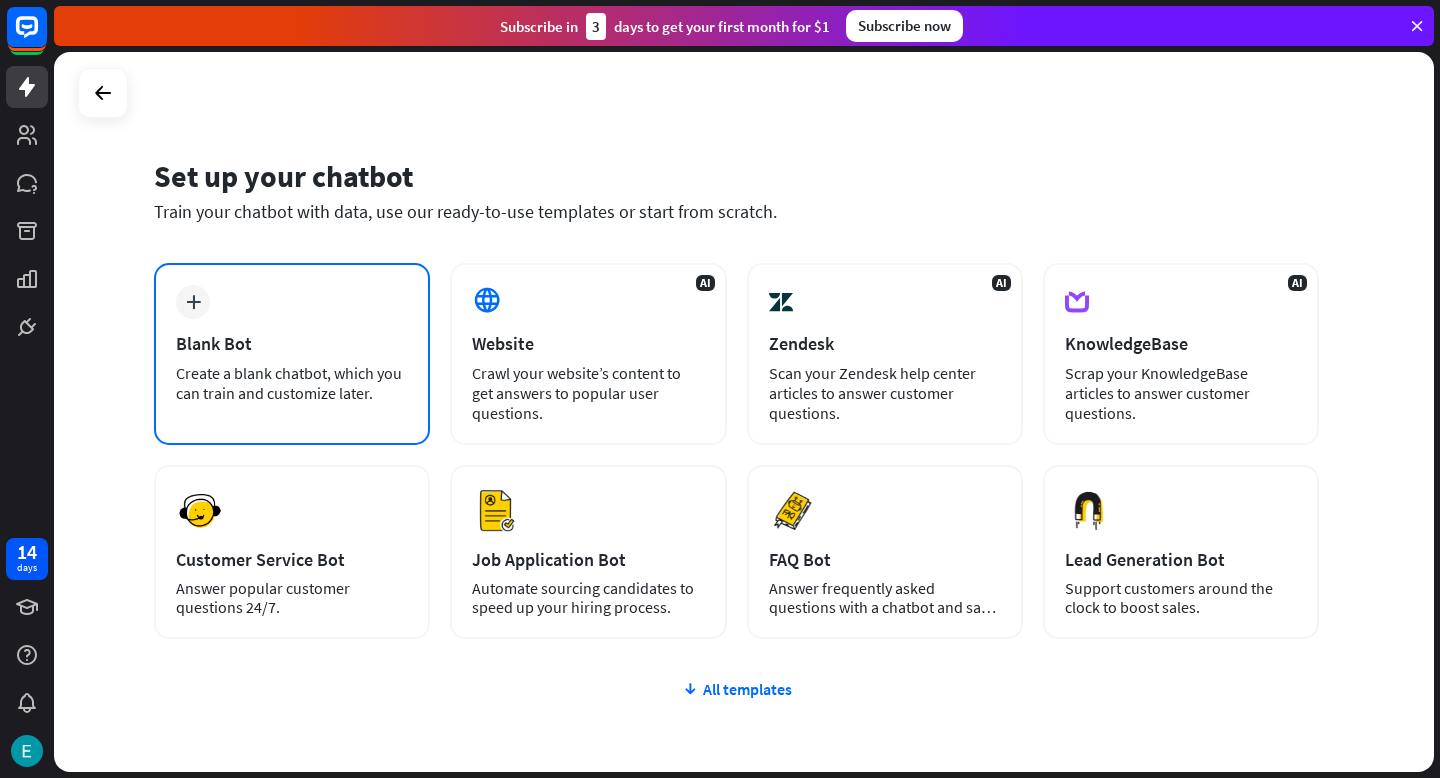 click on "plus   Blank Bot
Create a blank chatbot, which you can train and
customize later." at bounding box center [292, 354] 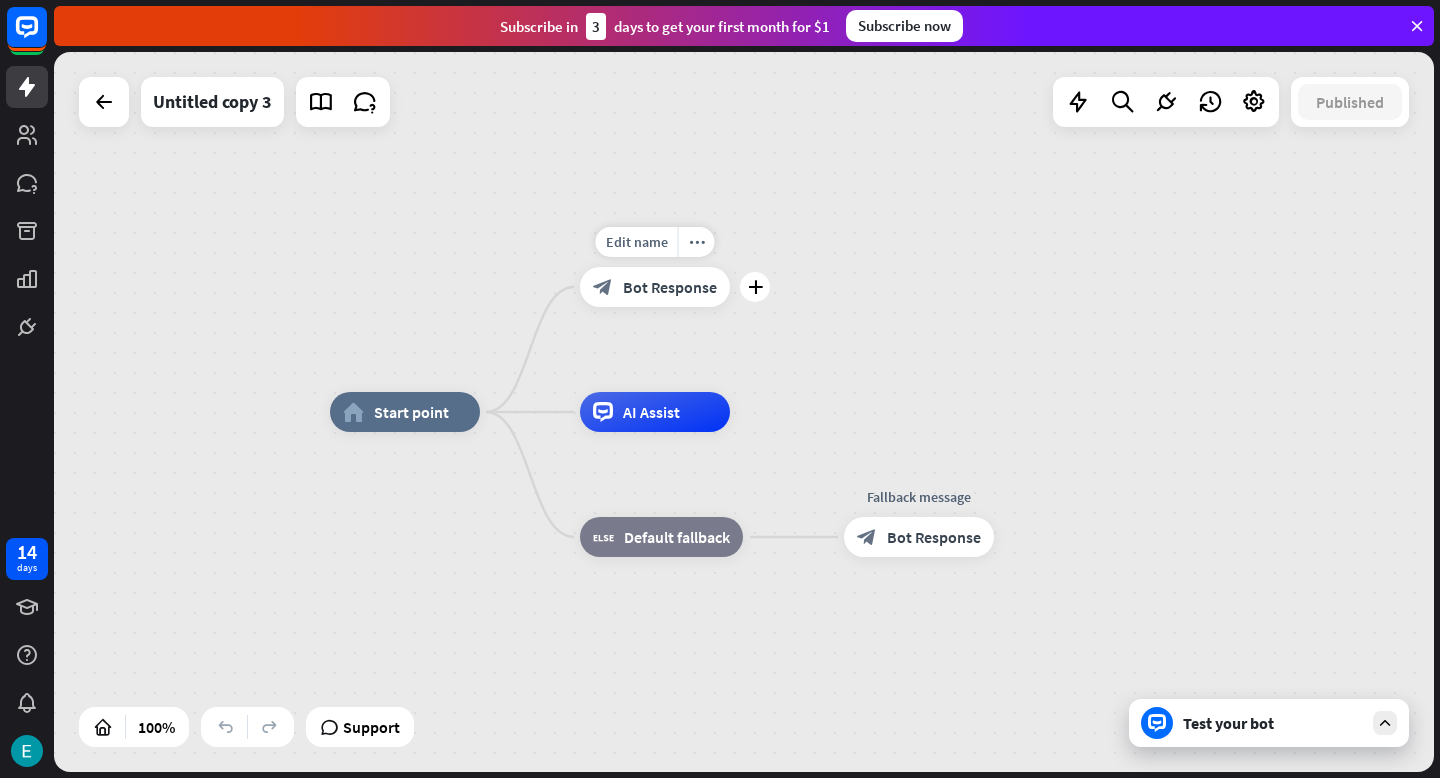 click on "Bot Response" at bounding box center (670, 287) 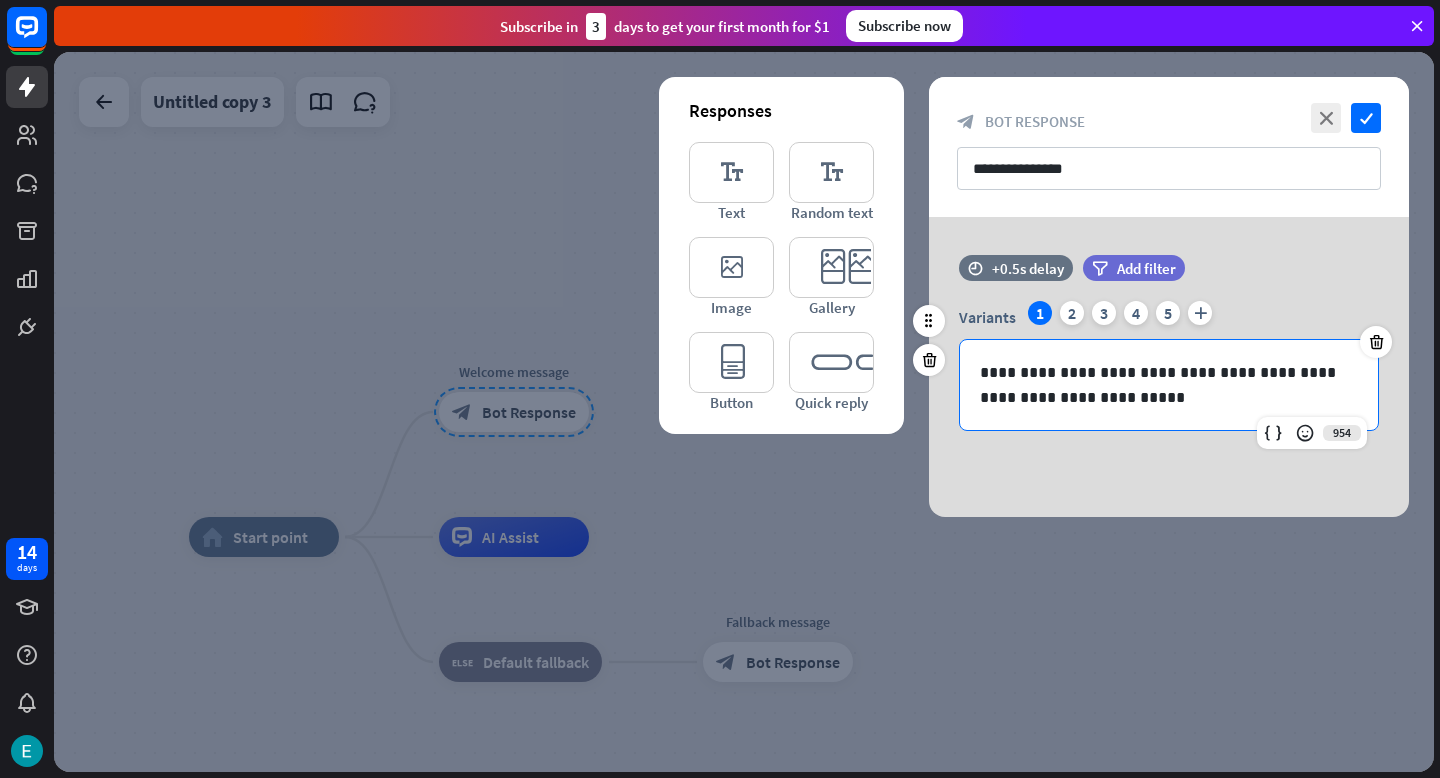 click on "**********" at bounding box center (1169, 385) 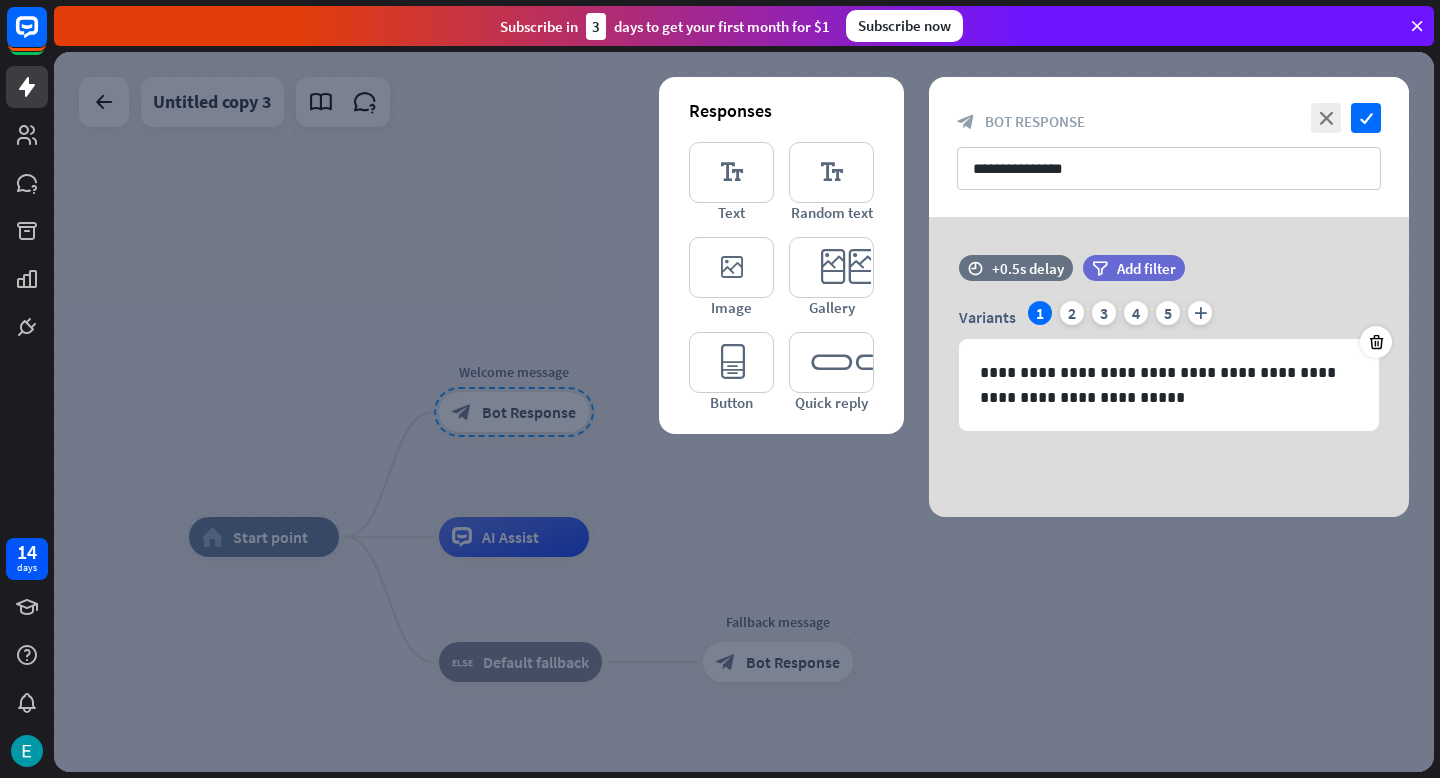 click on "Responses   editor_text   Text editor_text   Random text editor_image   Image editor_card   Gallery editor_button   Button editor_quick_replies   Quick reply" at bounding box center (781, 255) 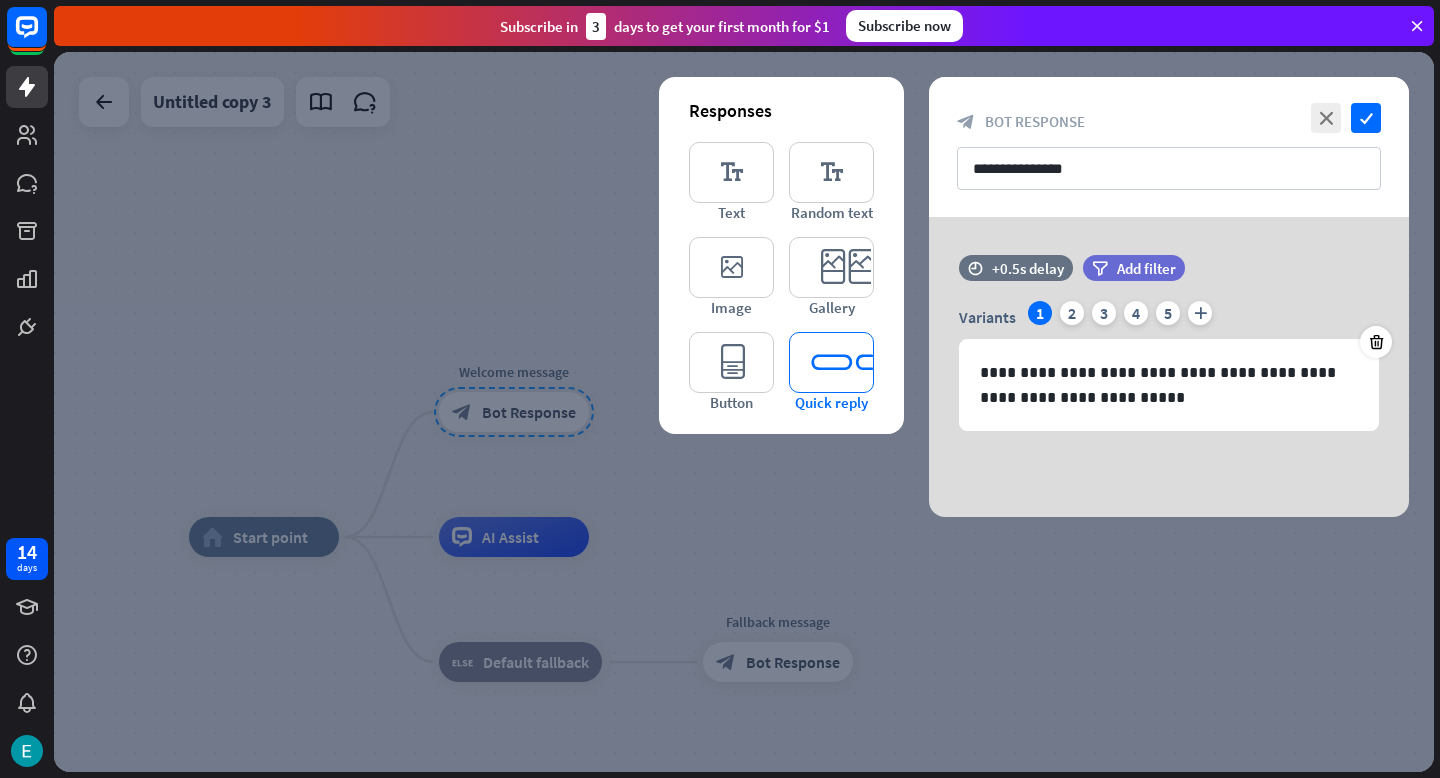 click on "editor_quick_replies" at bounding box center (831, 362) 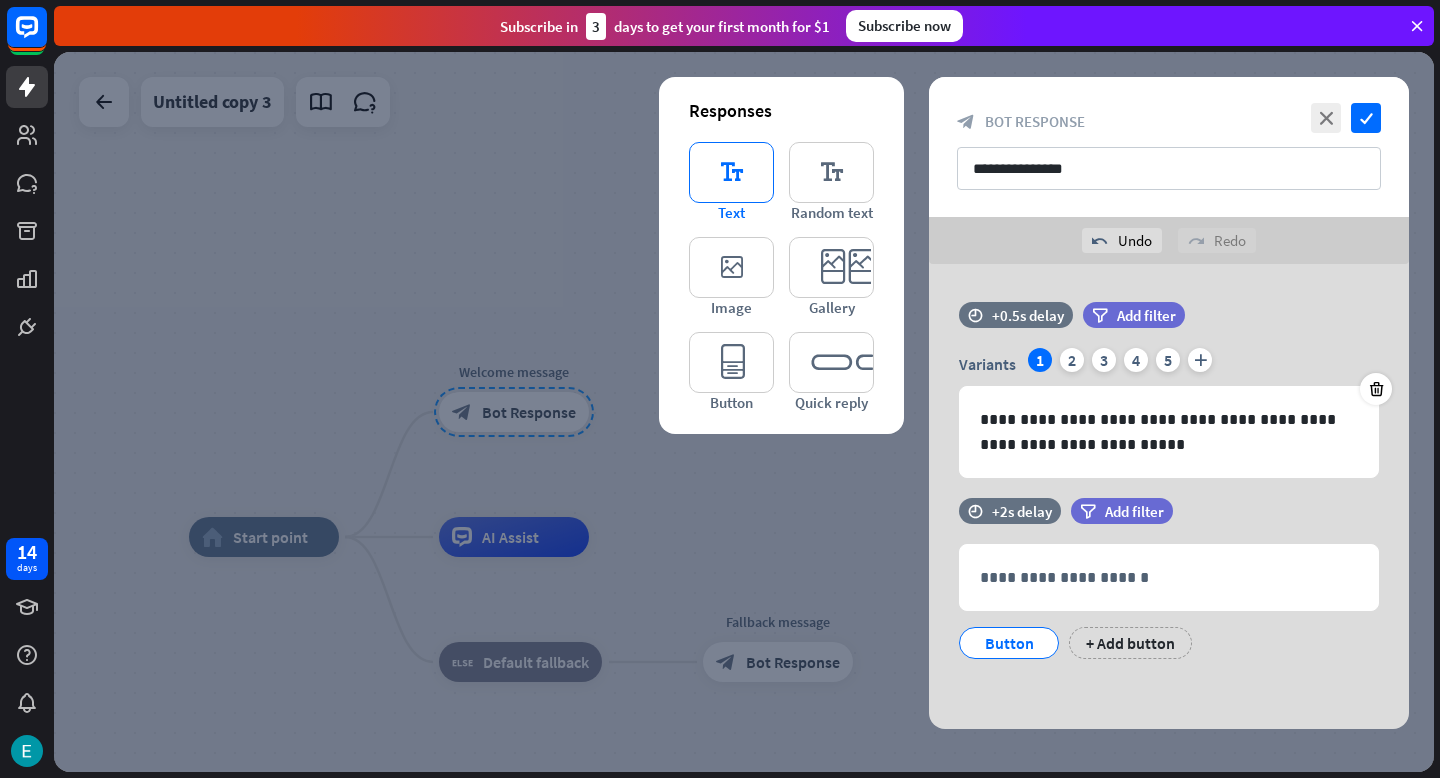 click on "Text" at bounding box center [731, 212] 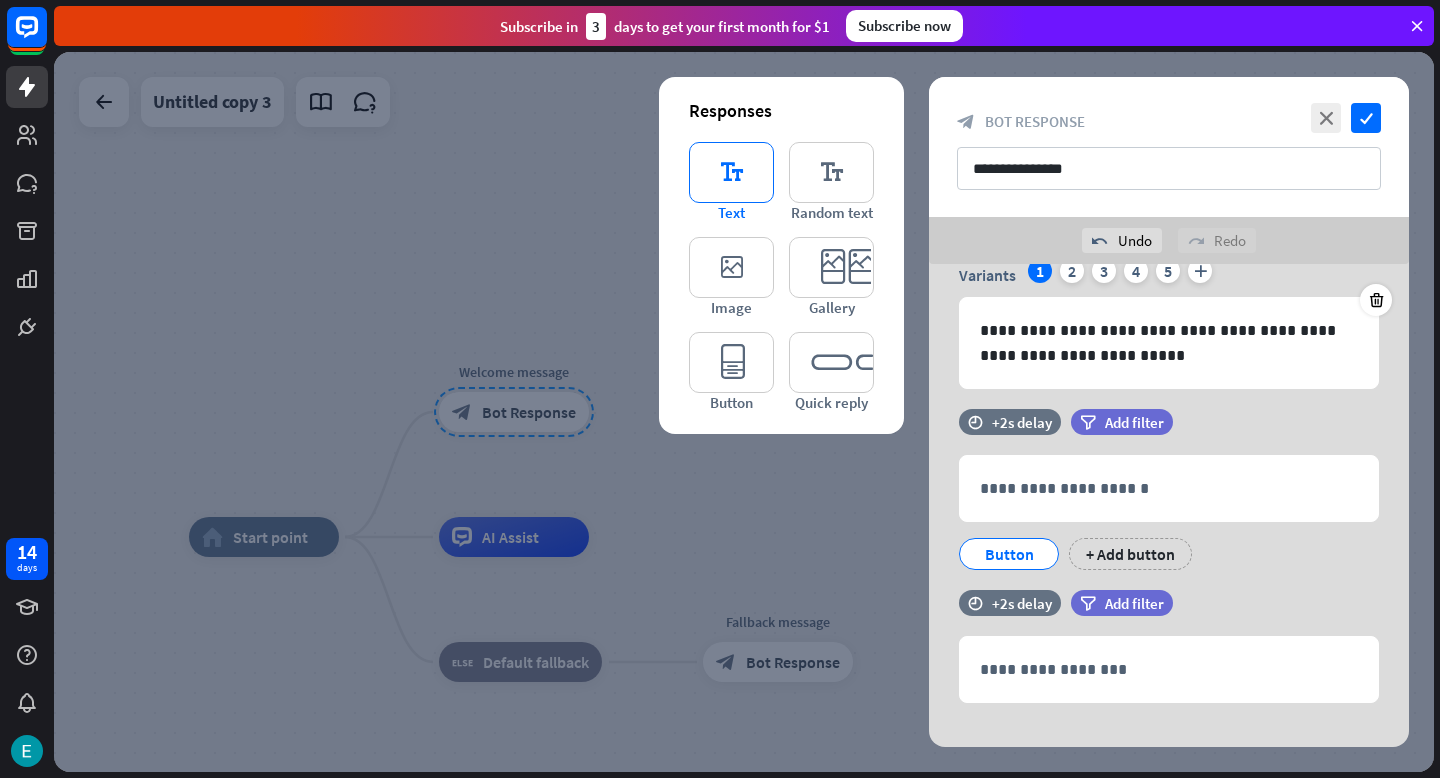 scroll, scrollTop: 115, scrollLeft: 0, axis: vertical 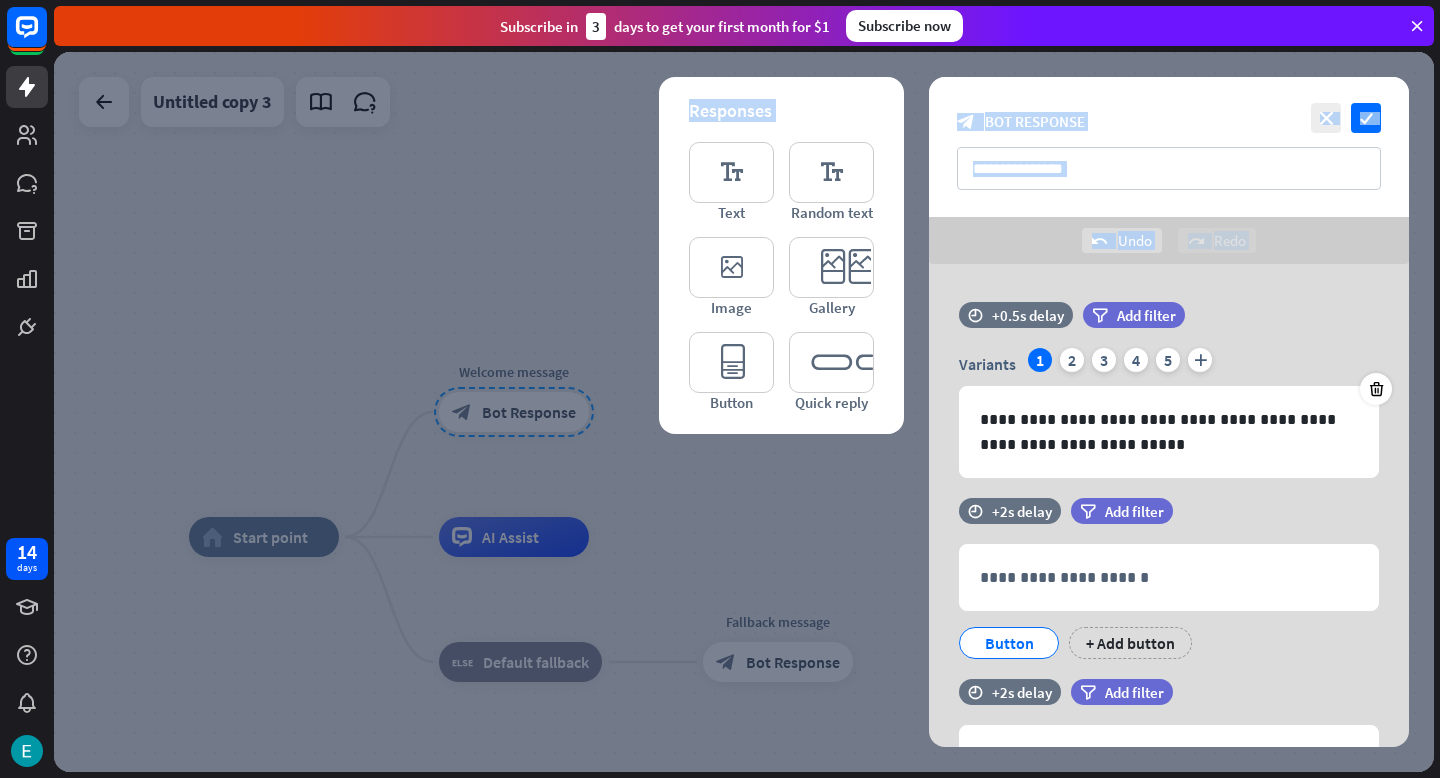 drag, startPoint x: 688, startPoint y: 194, endPoint x: 593, endPoint y: 210, distance: 96.337944 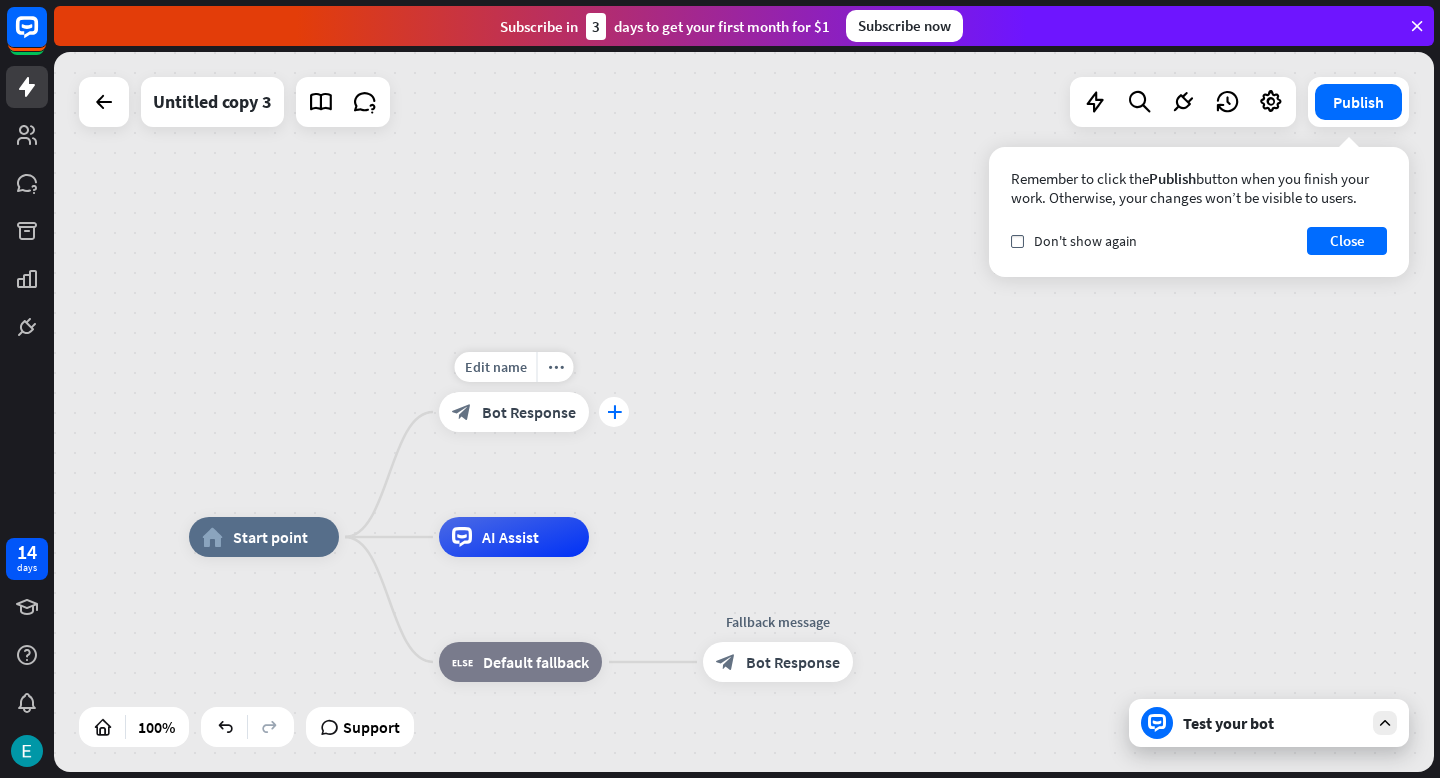 click on "plus" at bounding box center (614, 412) 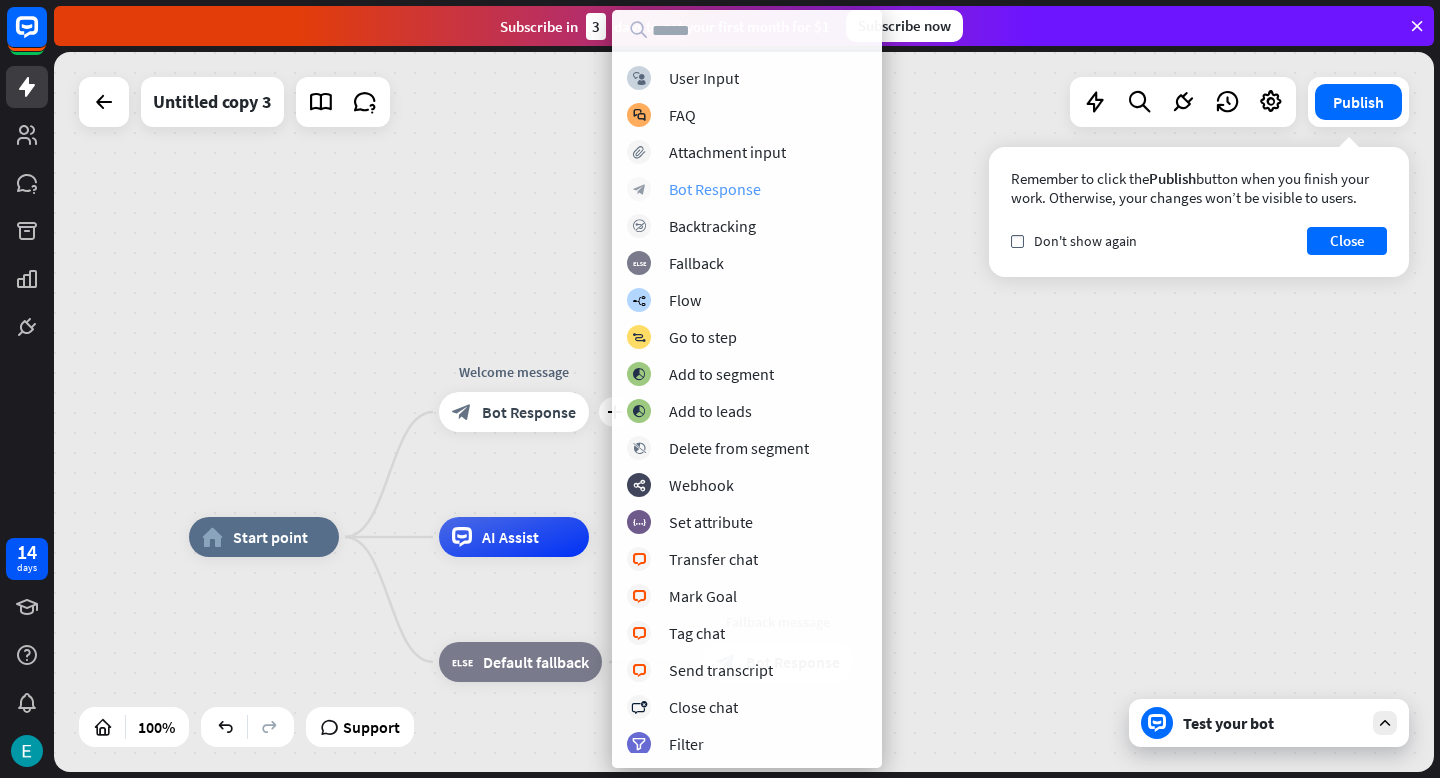 click on "Bot Response" at bounding box center (715, 189) 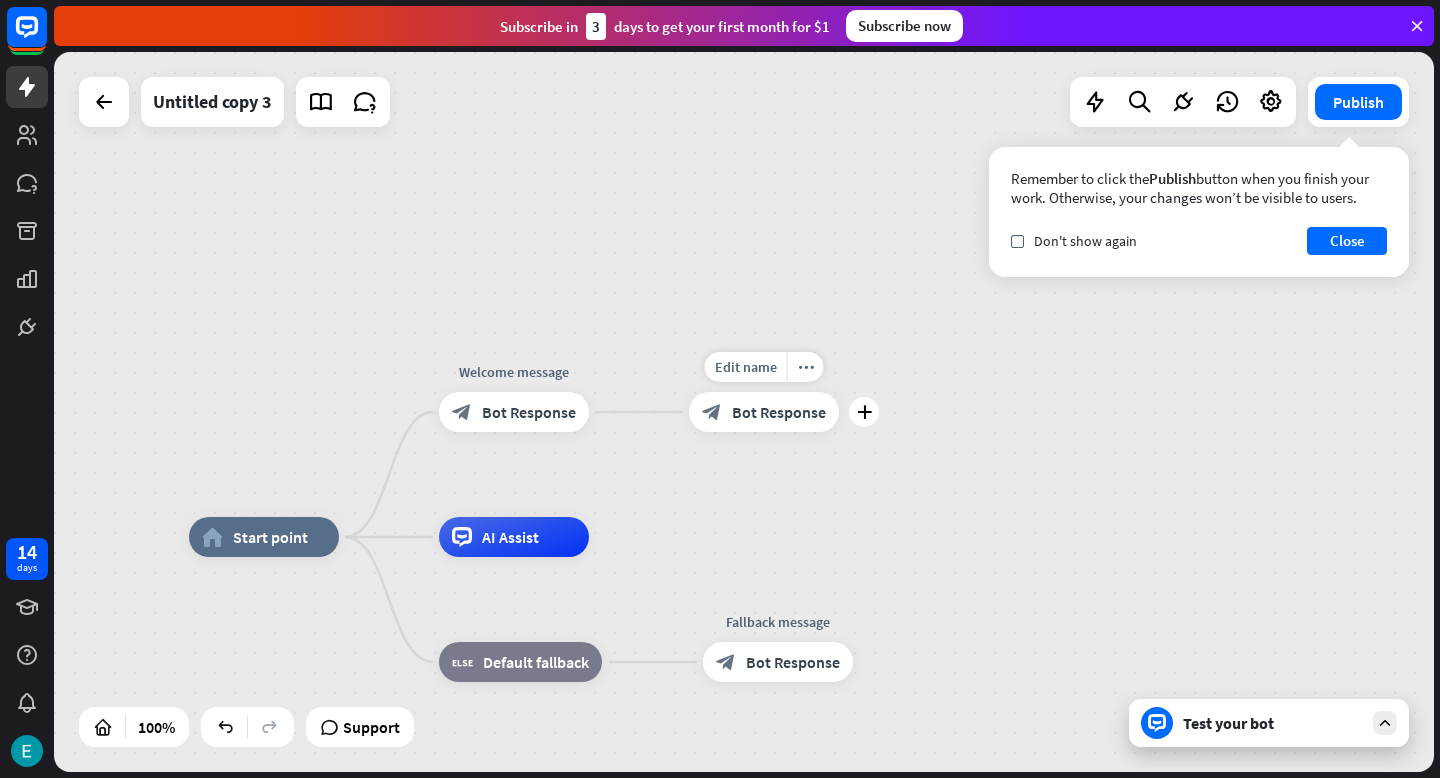 click on "block_bot_response   Bot Response" at bounding box center [764, 412] 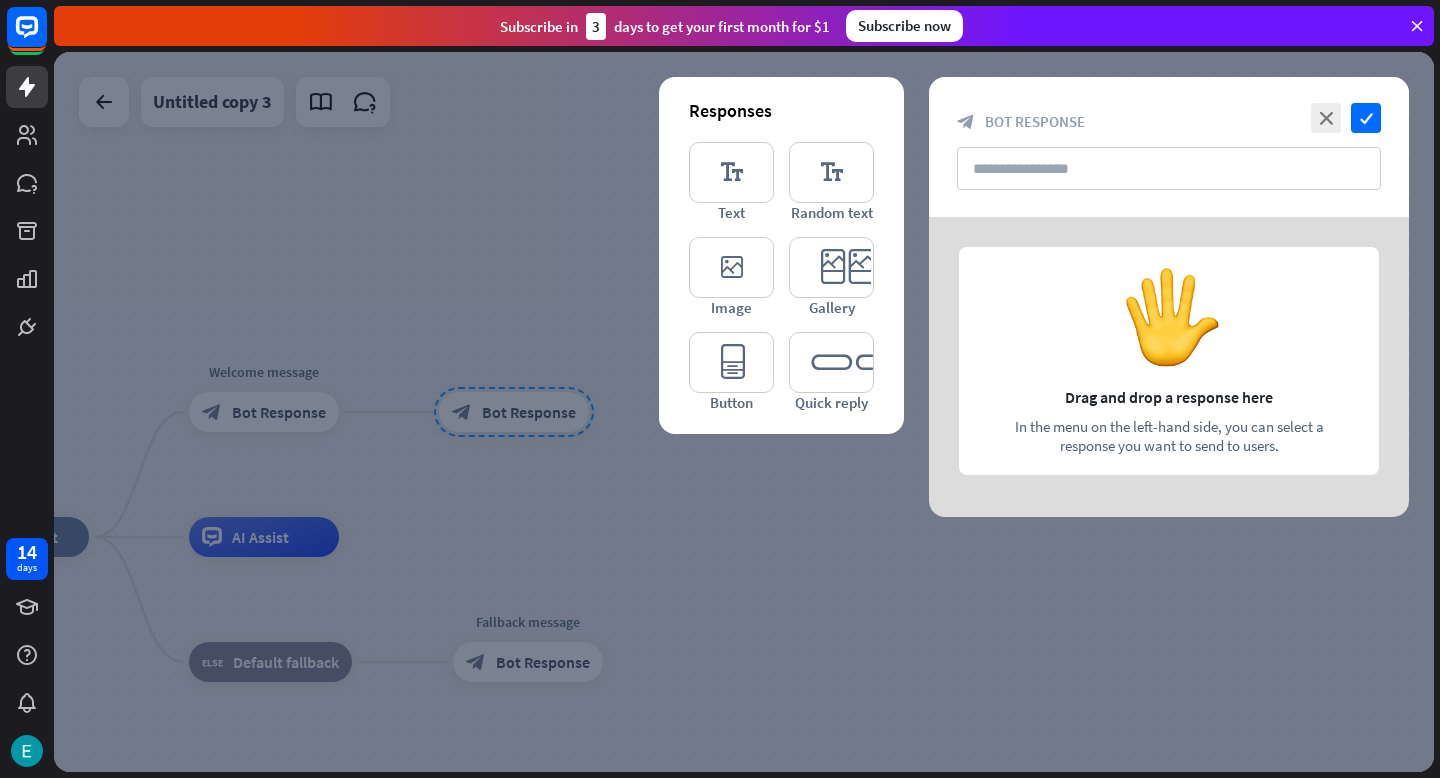 click at bounding box center (744, 412) 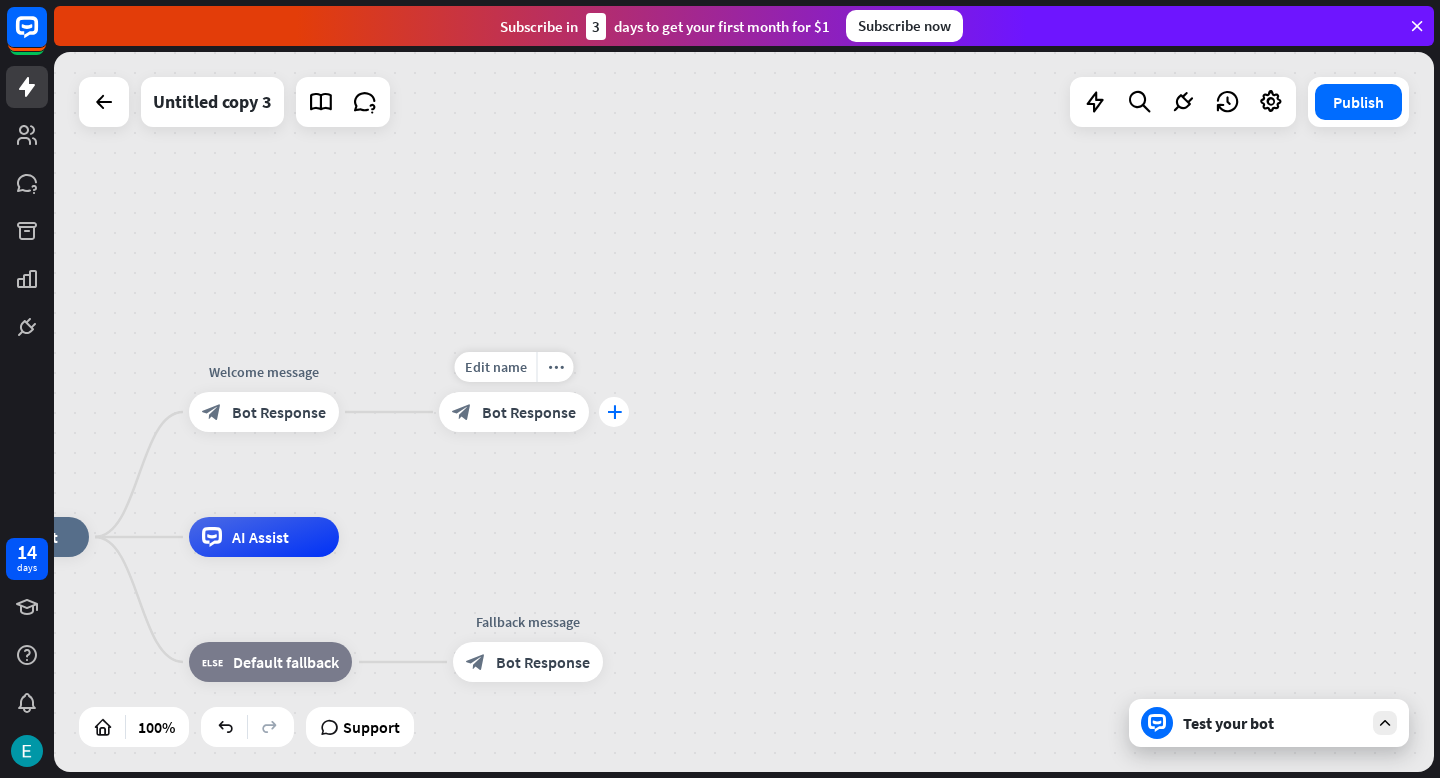 click on "plus" at bounding box center (614, 412) 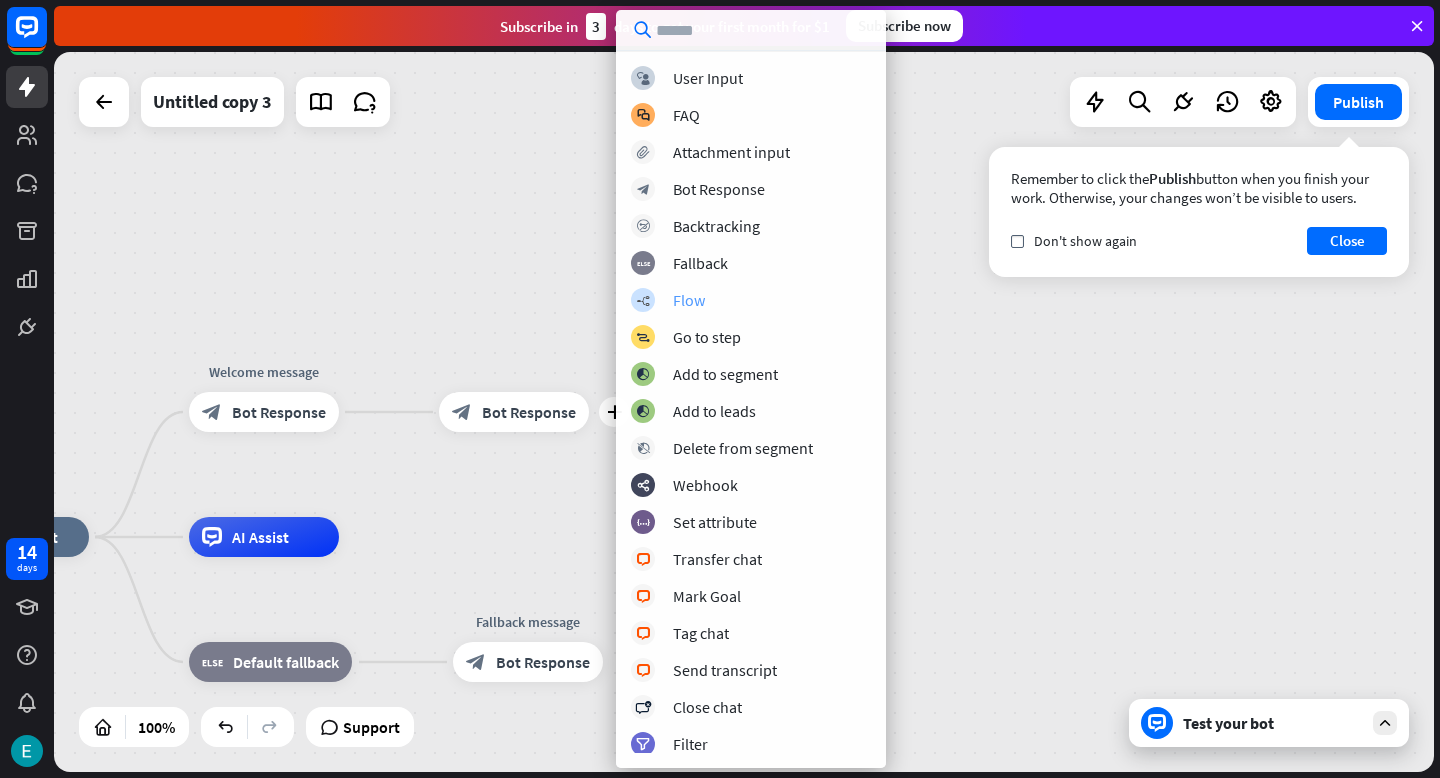 click on "builder_tree
Flow" at bounding box center (751, 300) 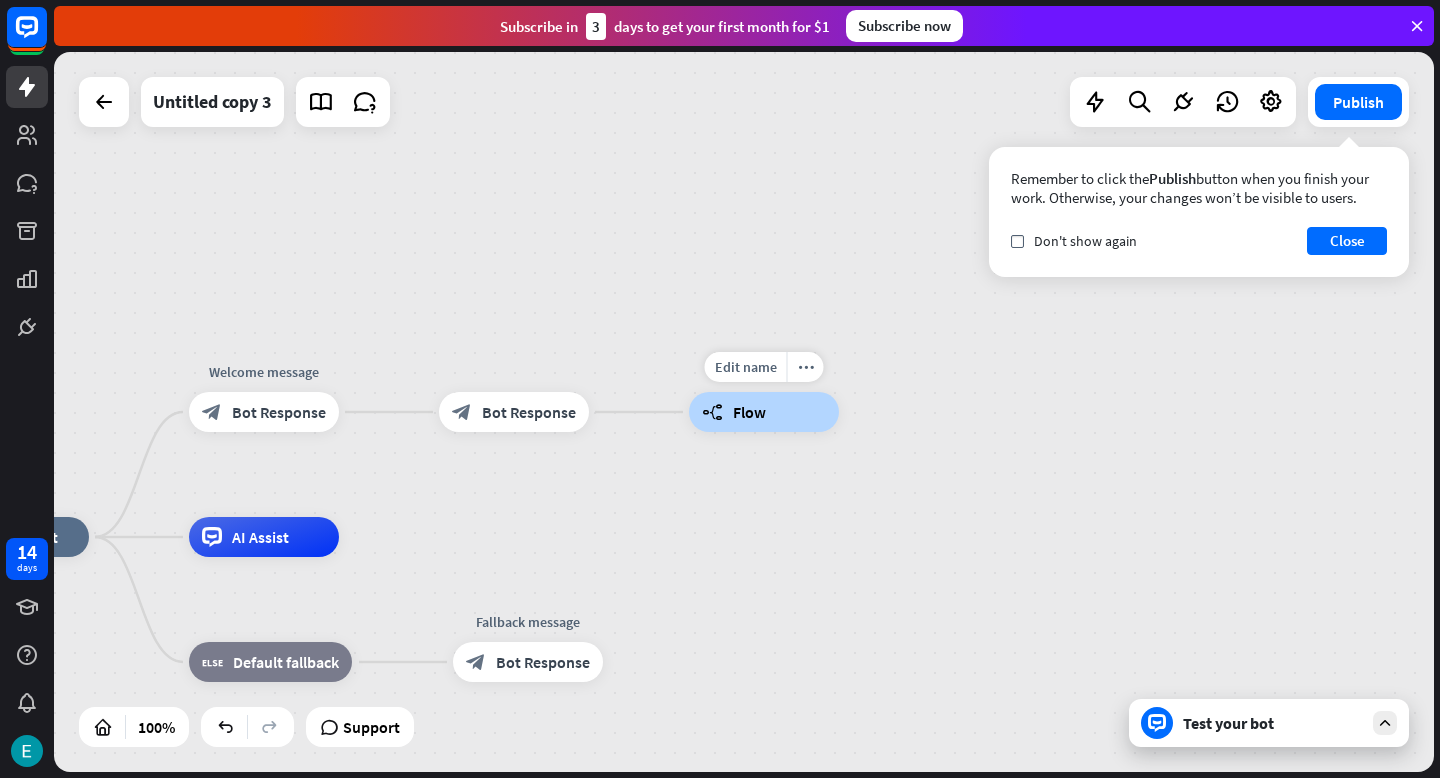 click on "builder_tree   Flow" at bounding box center (764, 412) 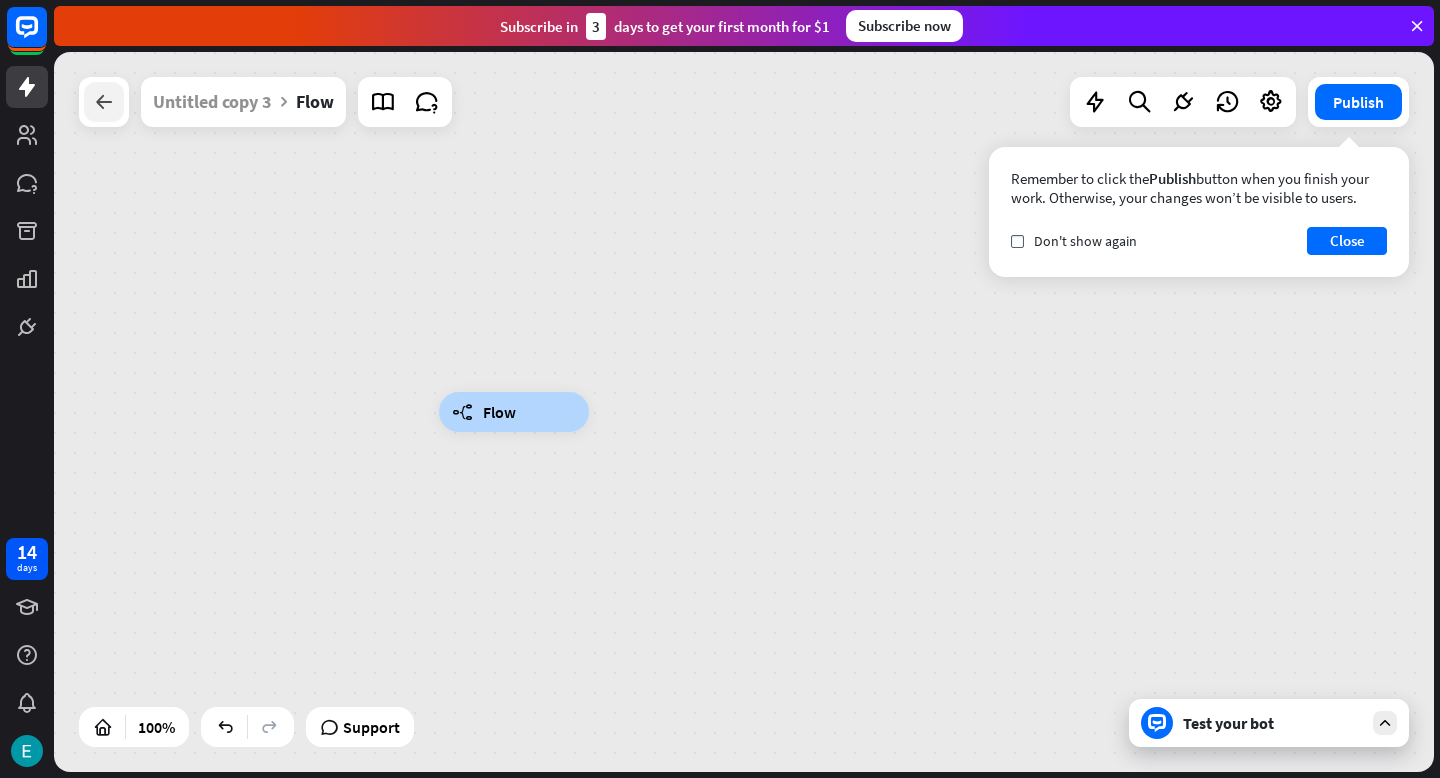 click at bounding box center [104, 102] 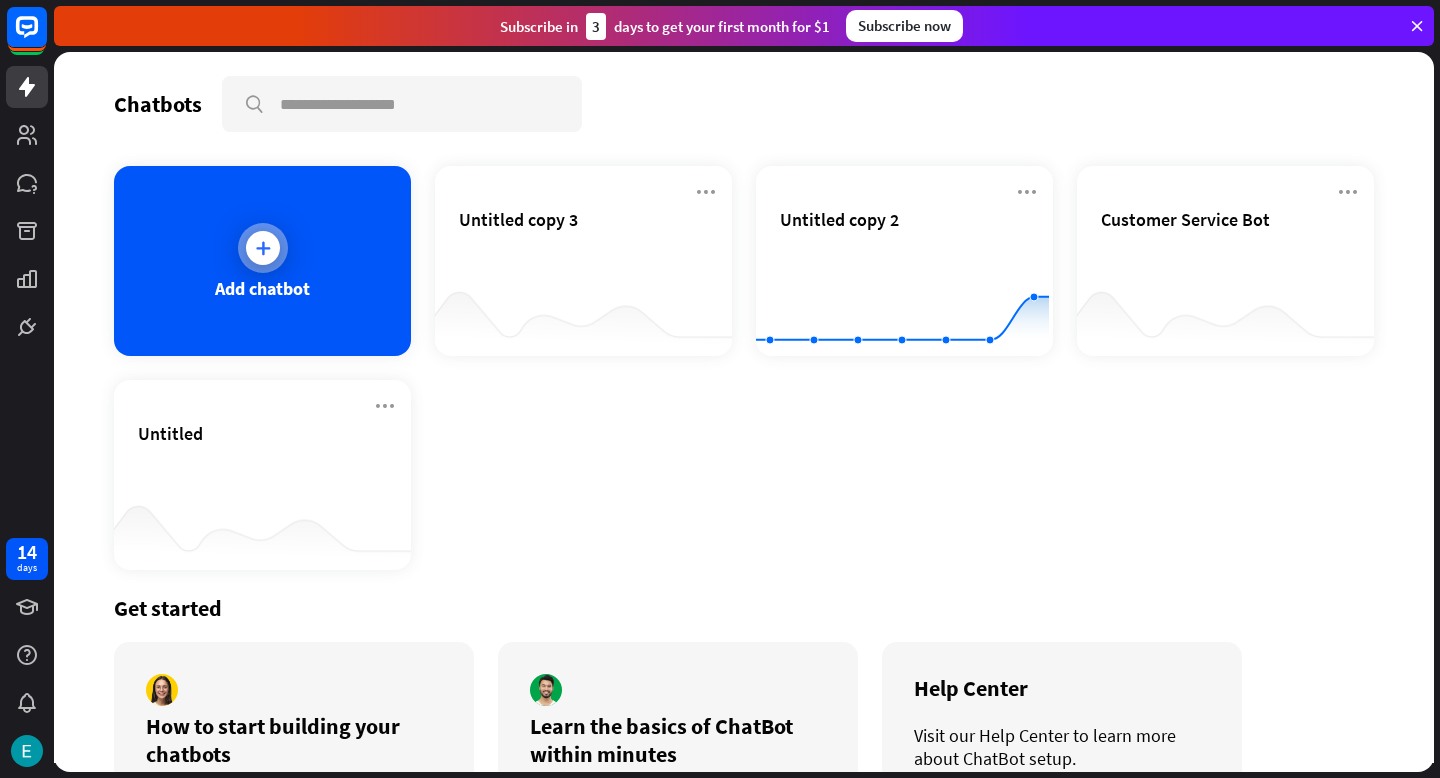 click at bounding box center [263, 248] 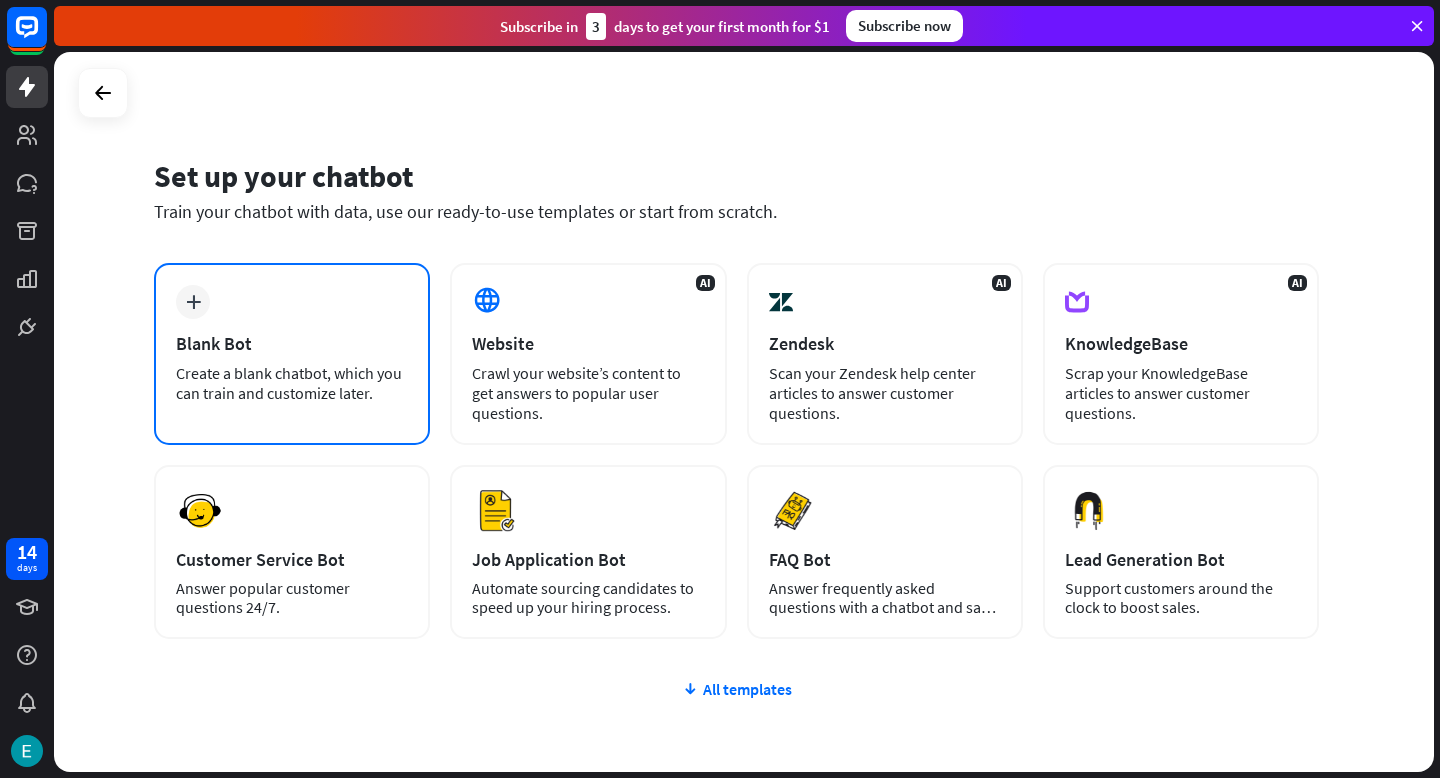 click on "plus   Blank Bot
Create a blank chatbot, which you can train and
customize later." at bounding box center (292, 354) 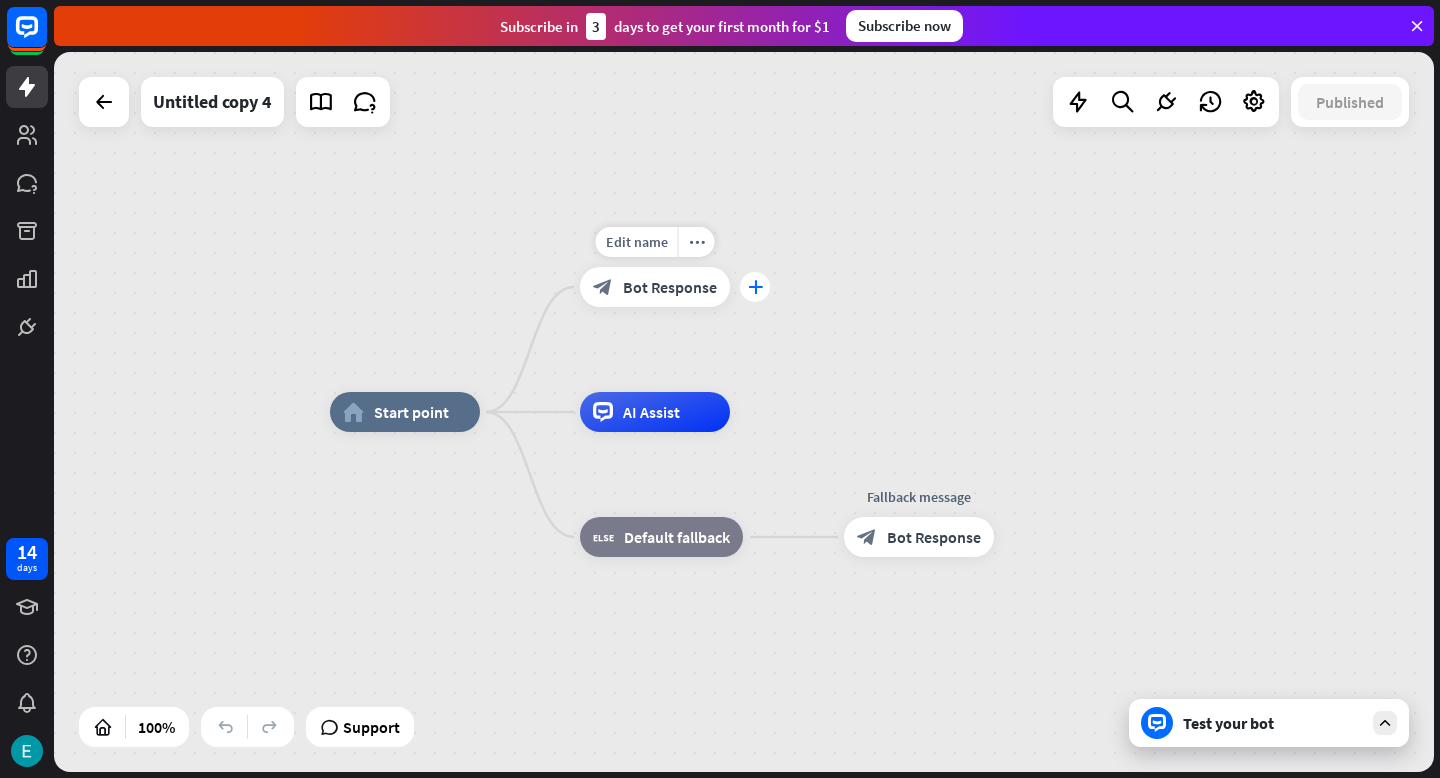 click on "plus" at bounding box center (755, 287) 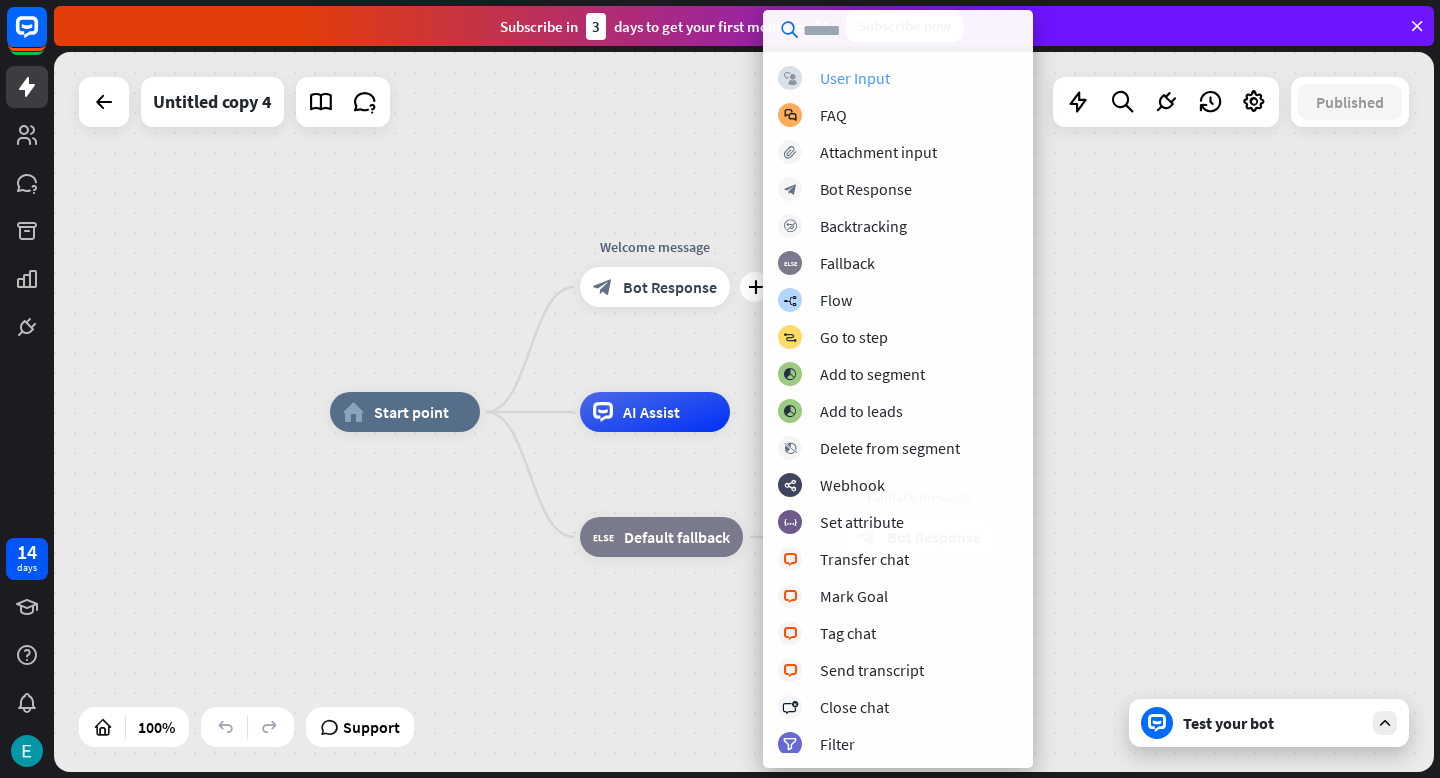 click on "block_user_input
User Input" at bounding box center [898, 78] 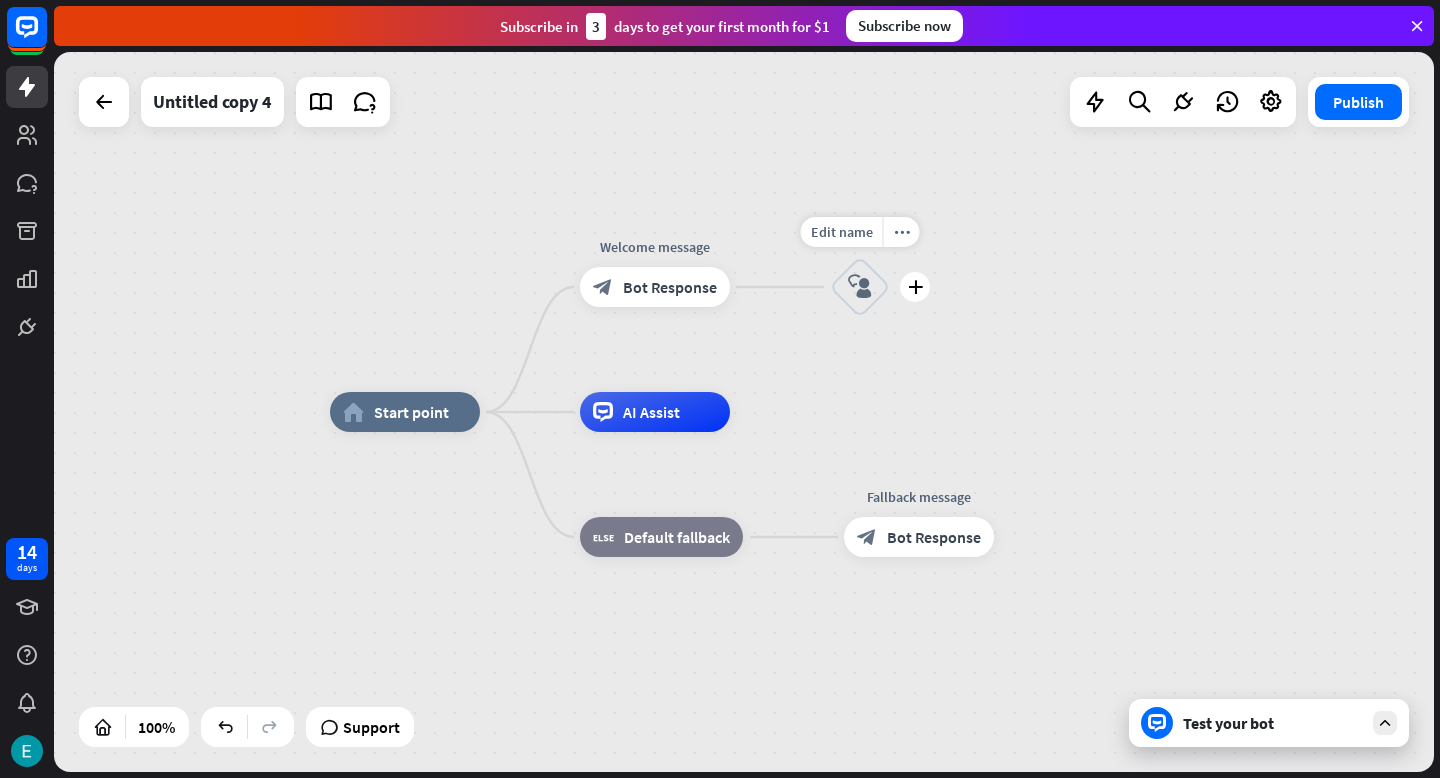 click on "block_user_input" at bounding box center (860, 287) 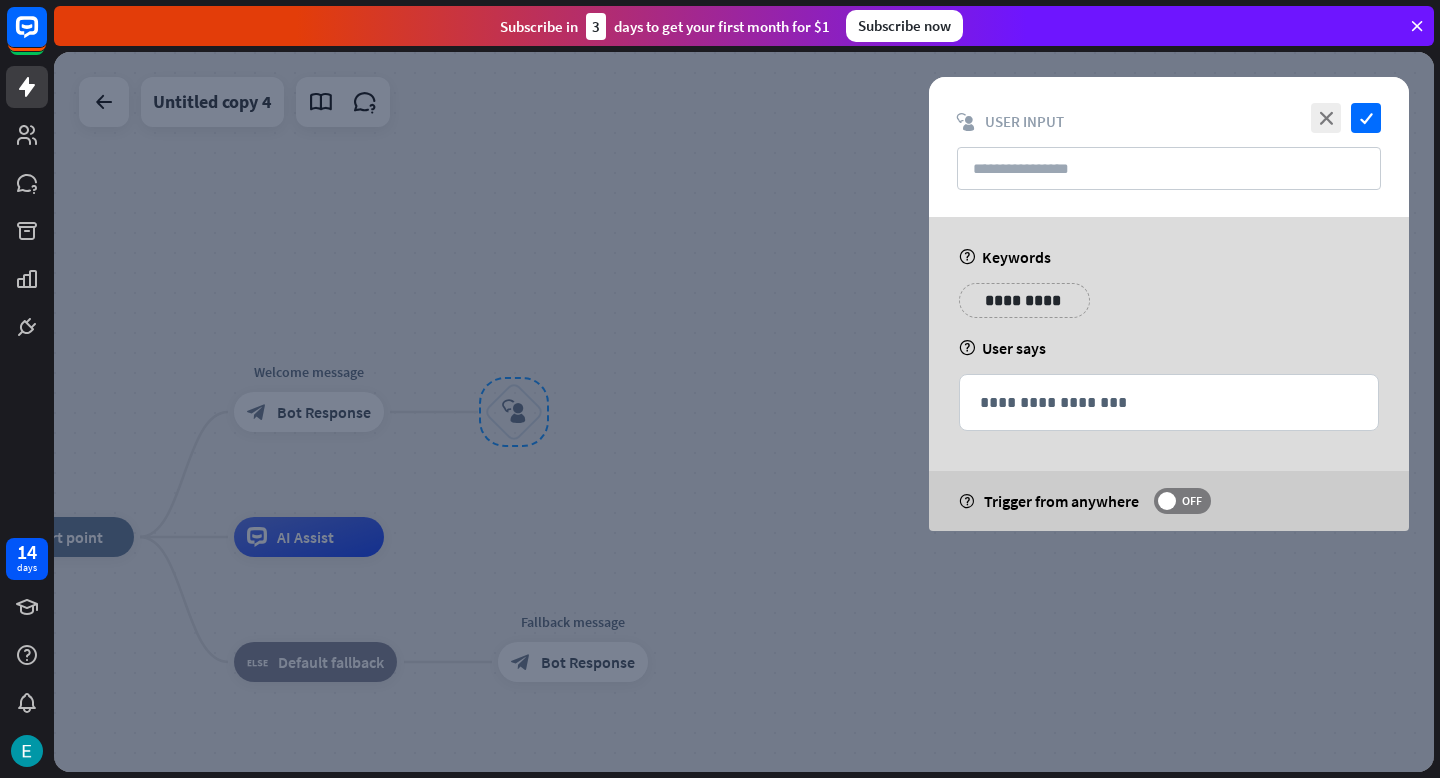 click at bounding box center [744, 412] 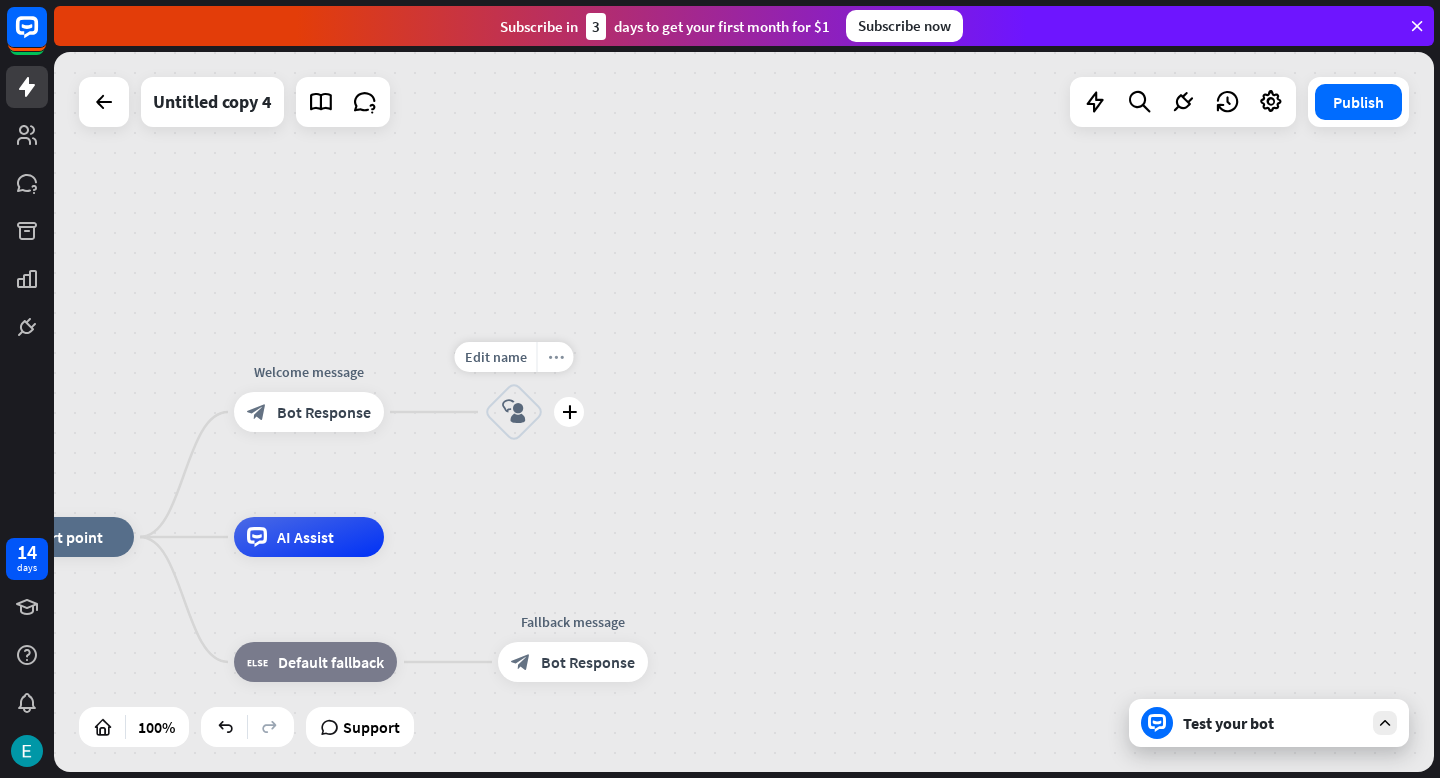 click on "more_horiz" at bounding box center (555, 357) 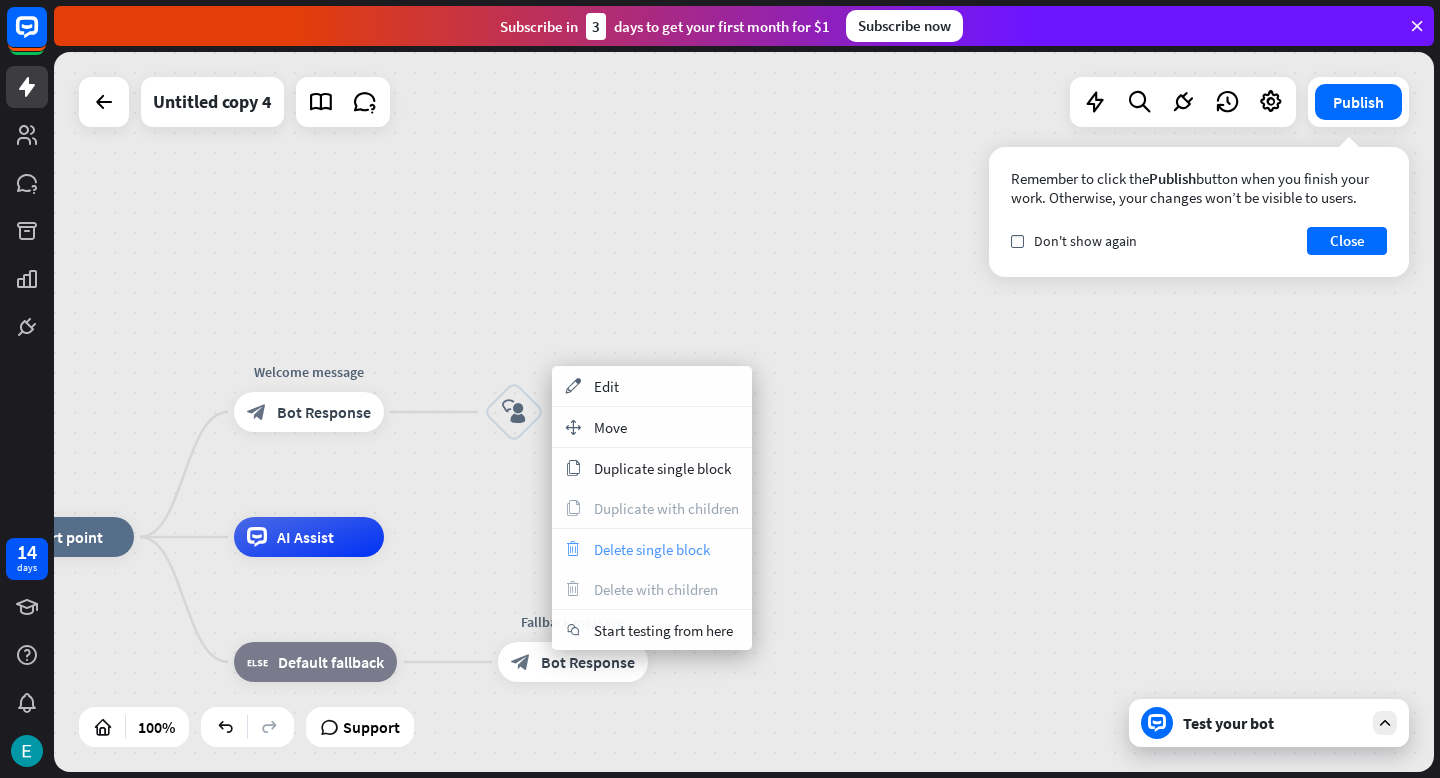 click on "Delete single block" at bounding box center (652, 549) 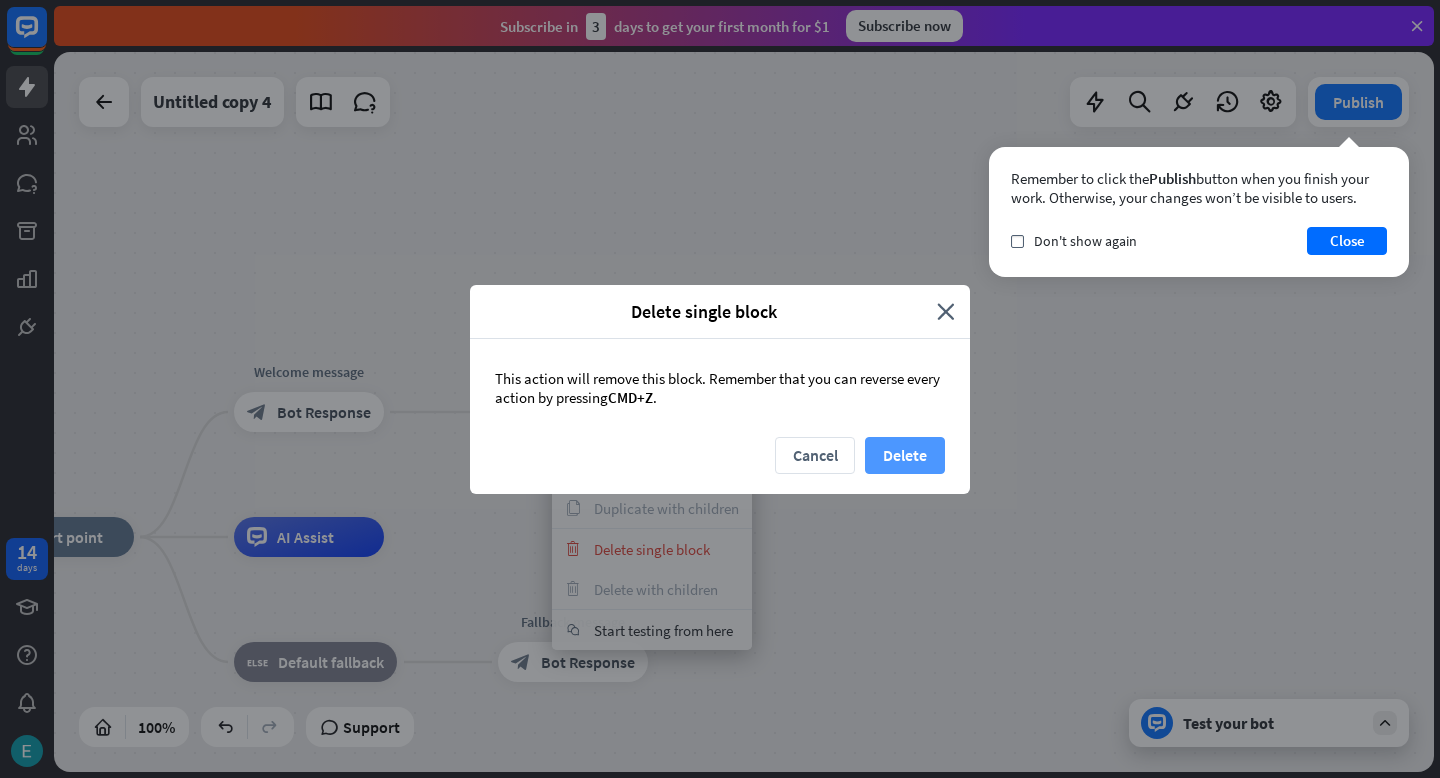 click on "Delete" at bounding box center [905, 455] 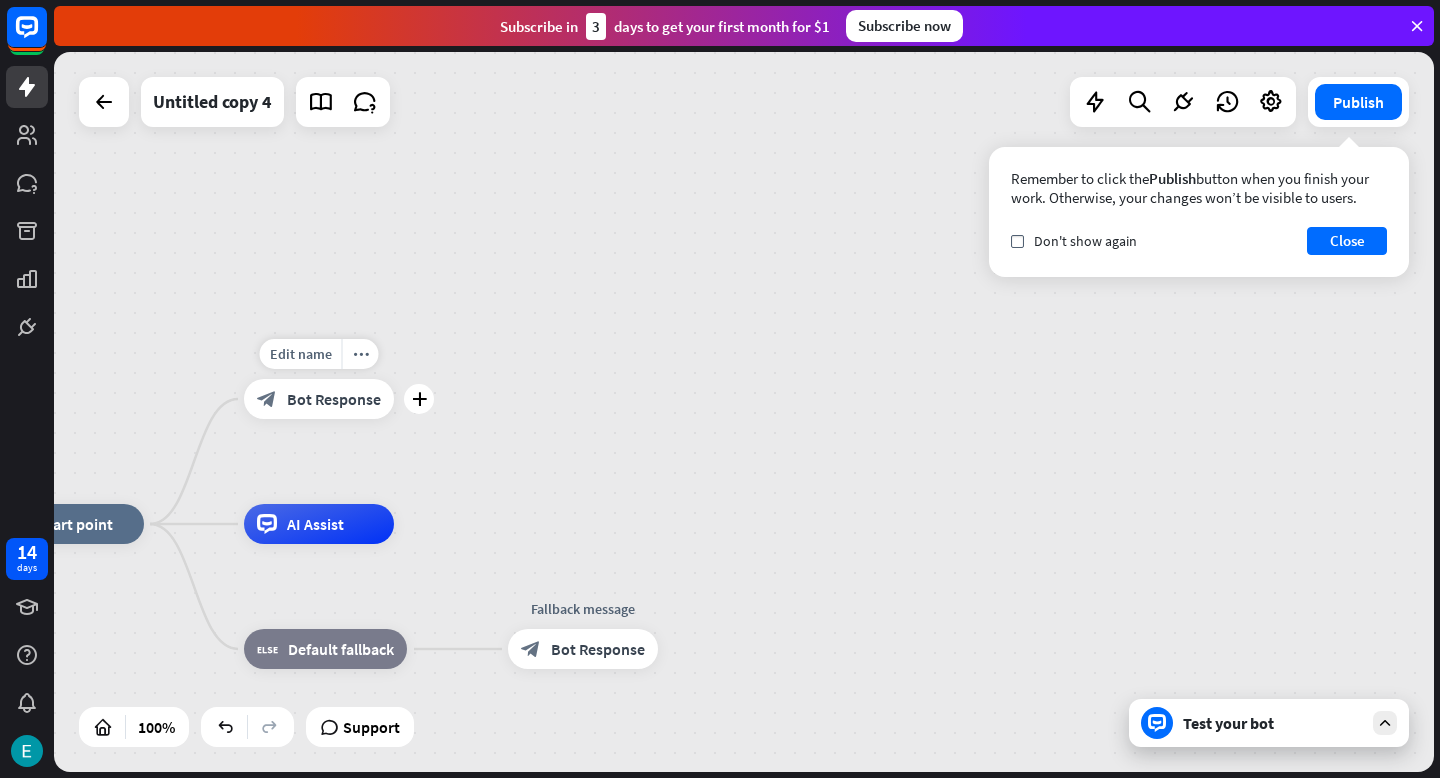 click on "Edit name   more_horiz         plus     block_bot_response   Bot Response" at bounding box center (319, 399) 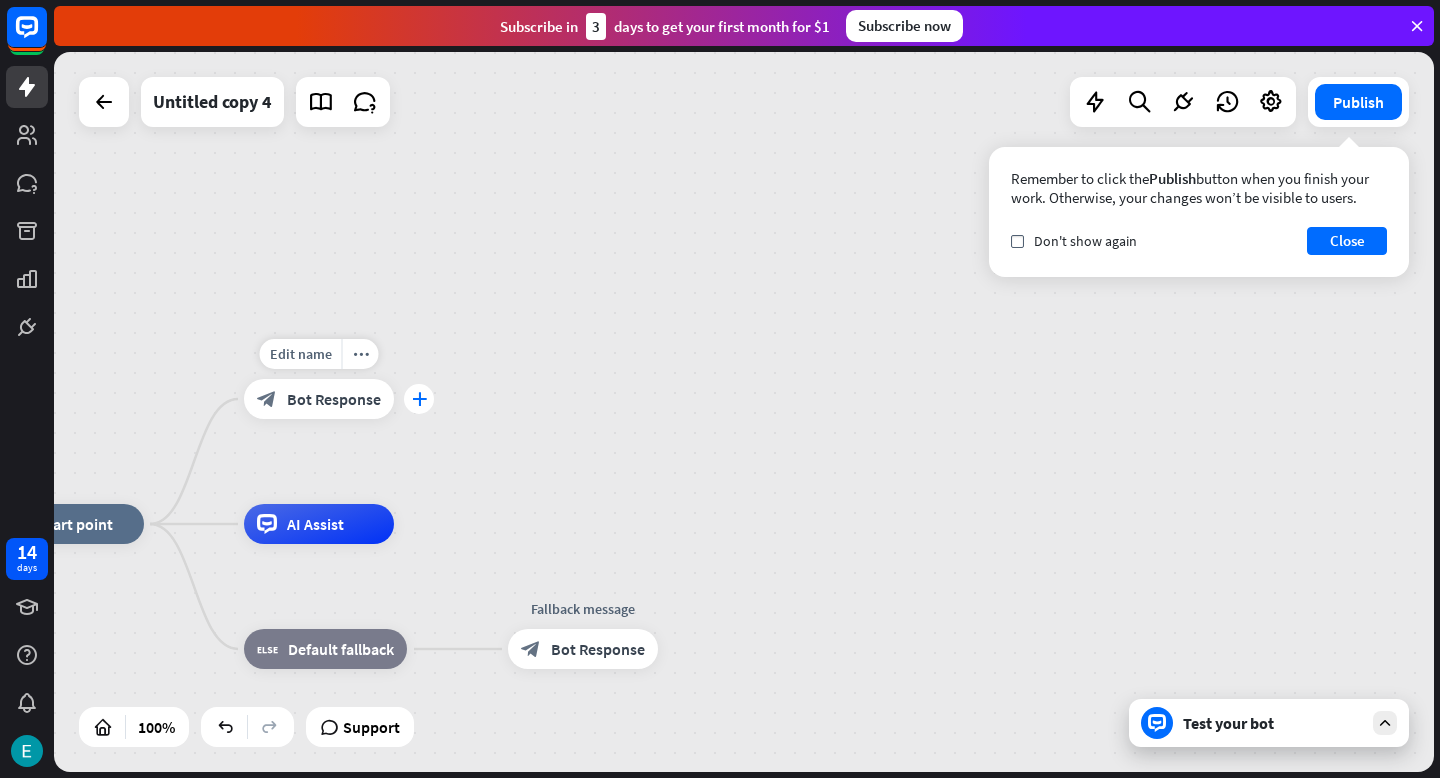click on "plus" at bounding box center (419, 399) 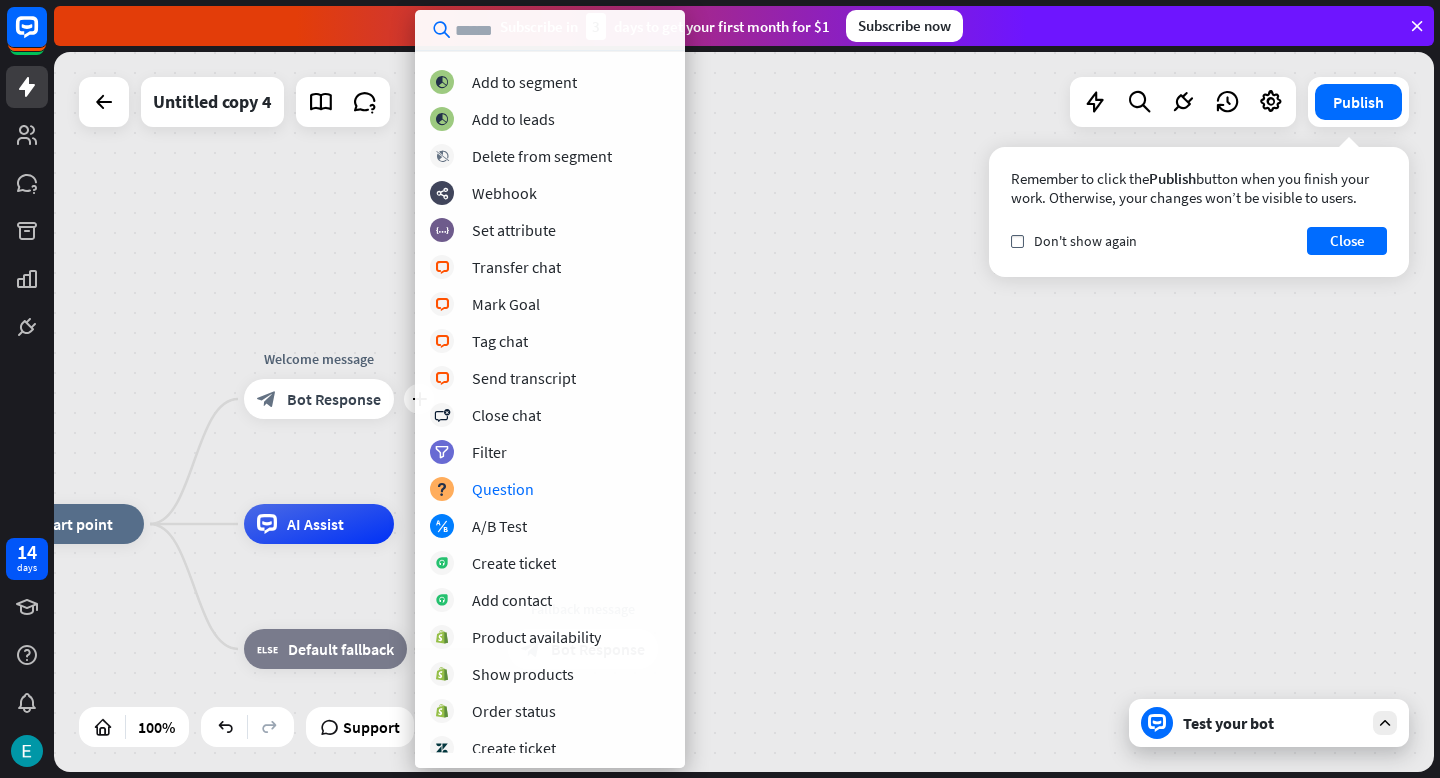 scroll, scrollTop: 0, scrollLeft: 0, axis: both 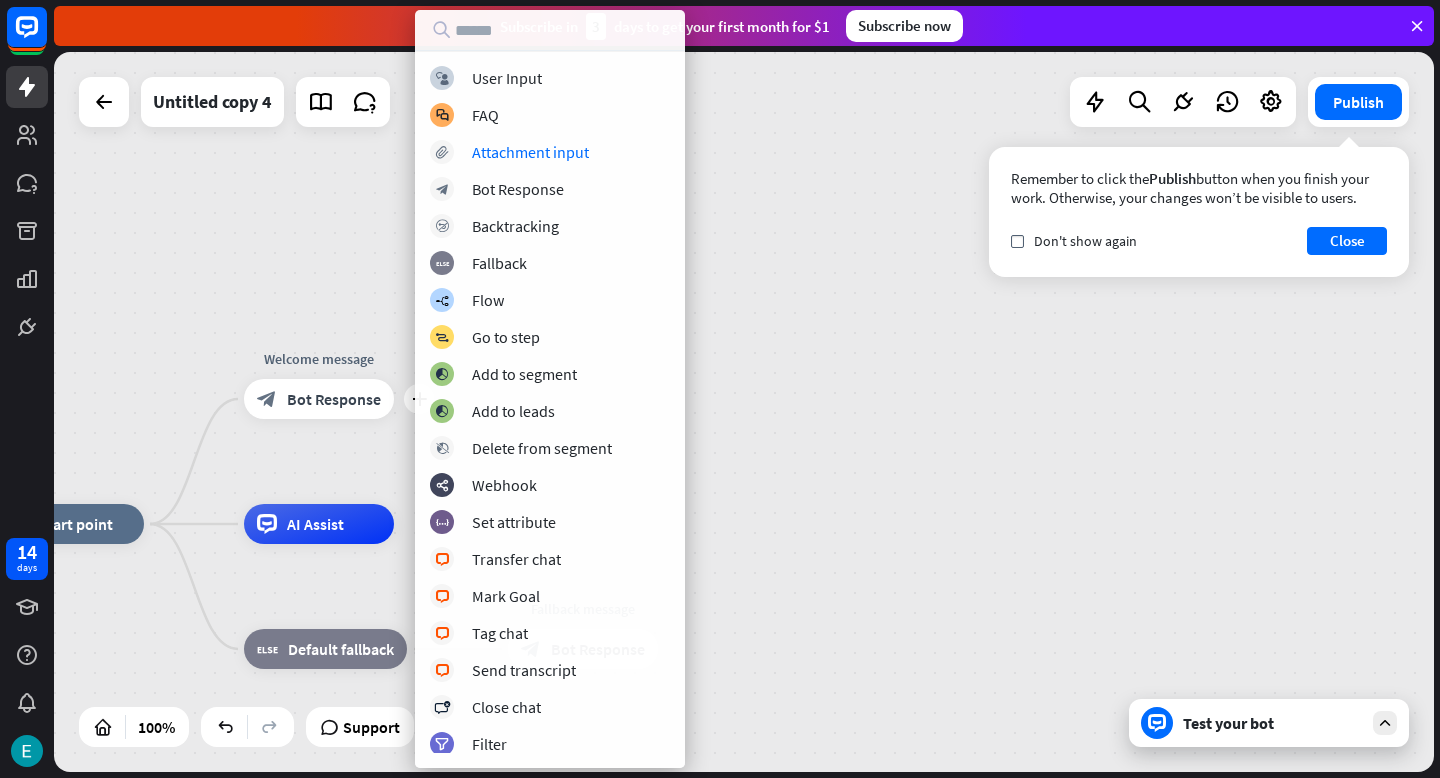 click on "home_2   Start point               plus   Welcome message   block_bot_response   Bot Response                     AI Assist                   block_fallback   Default fallback                 Fallback message   block_bot_response   Bot Response" at bounding box center (744, 412) 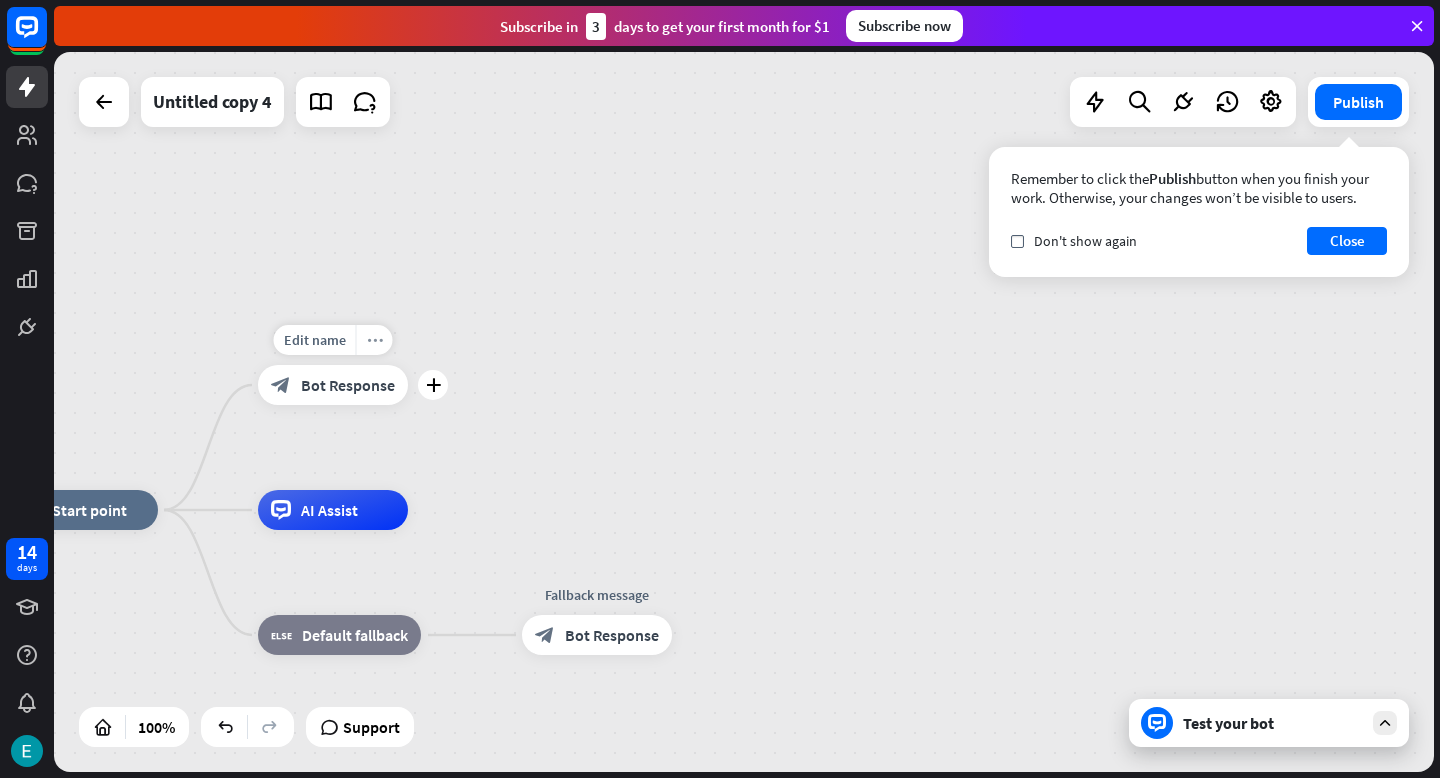 click on "more_horiz" at bounding box center (375, 340) 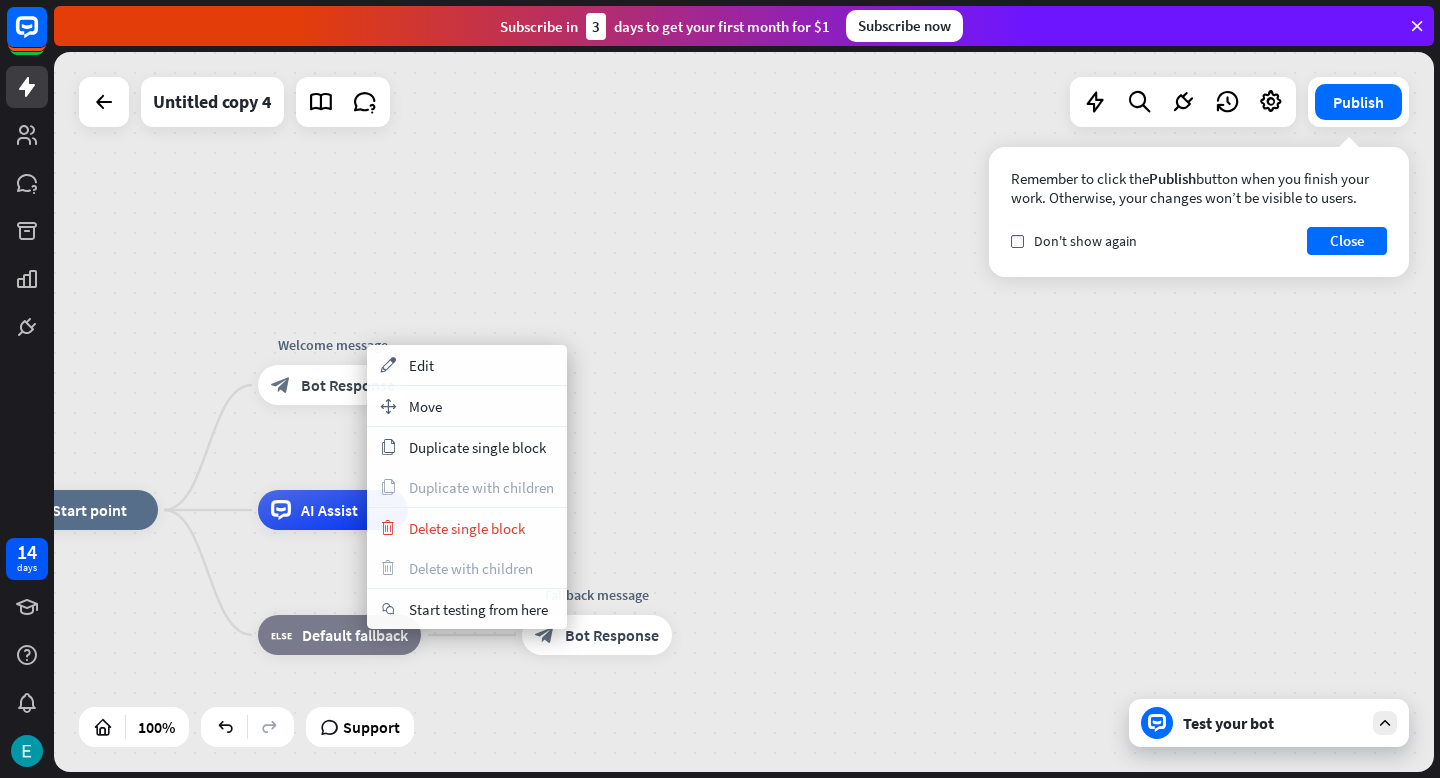 click on "home_2   Start point                 Welcome message   block_bot_response   Bot Response                     AI Assist                   block_fallback   Default fallback                 Fallback message   block_bot_response   Bot Response" at bounding box center (744, 412) 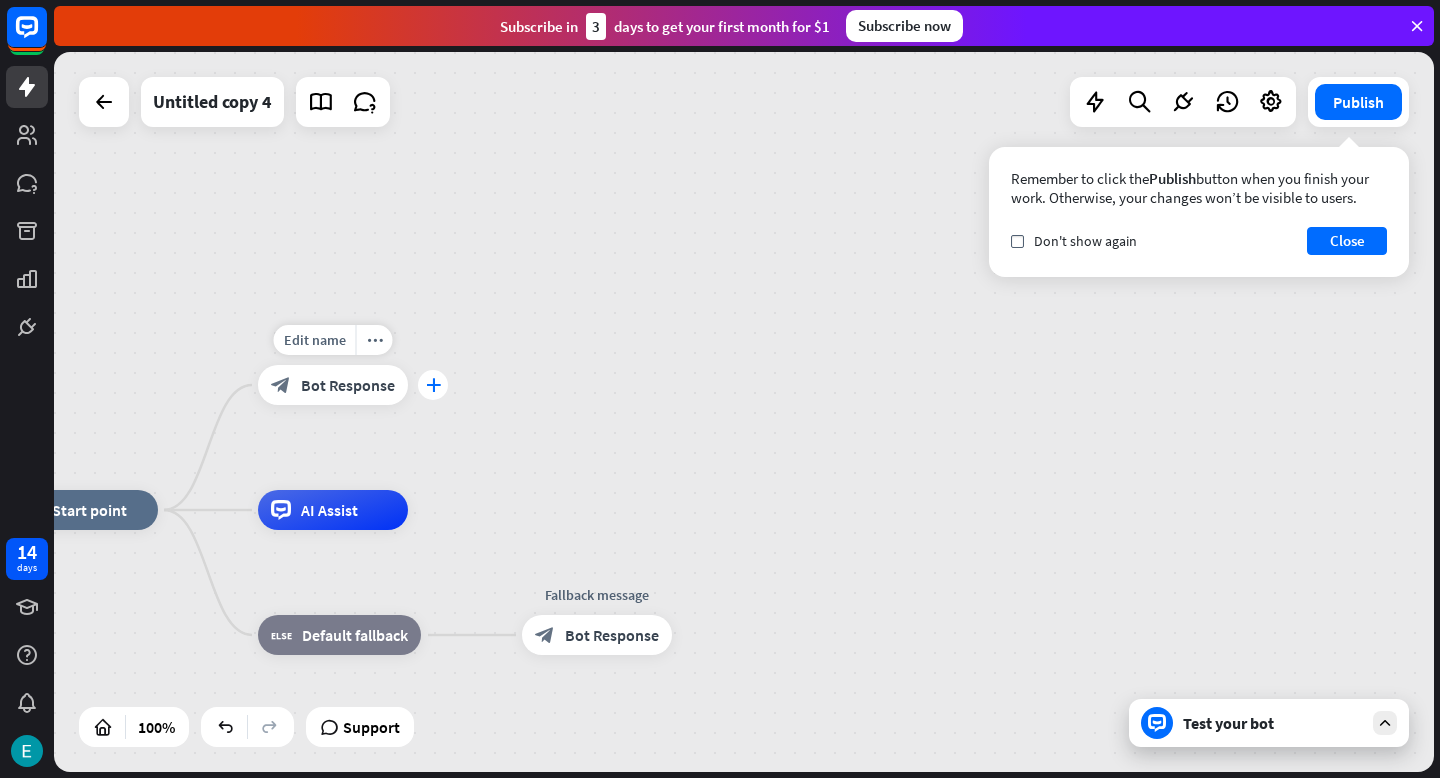 drag, startPoint x: 388, startPoint y: 400, endPoint x: 432, endPoint y: 397, distance: 44.102154 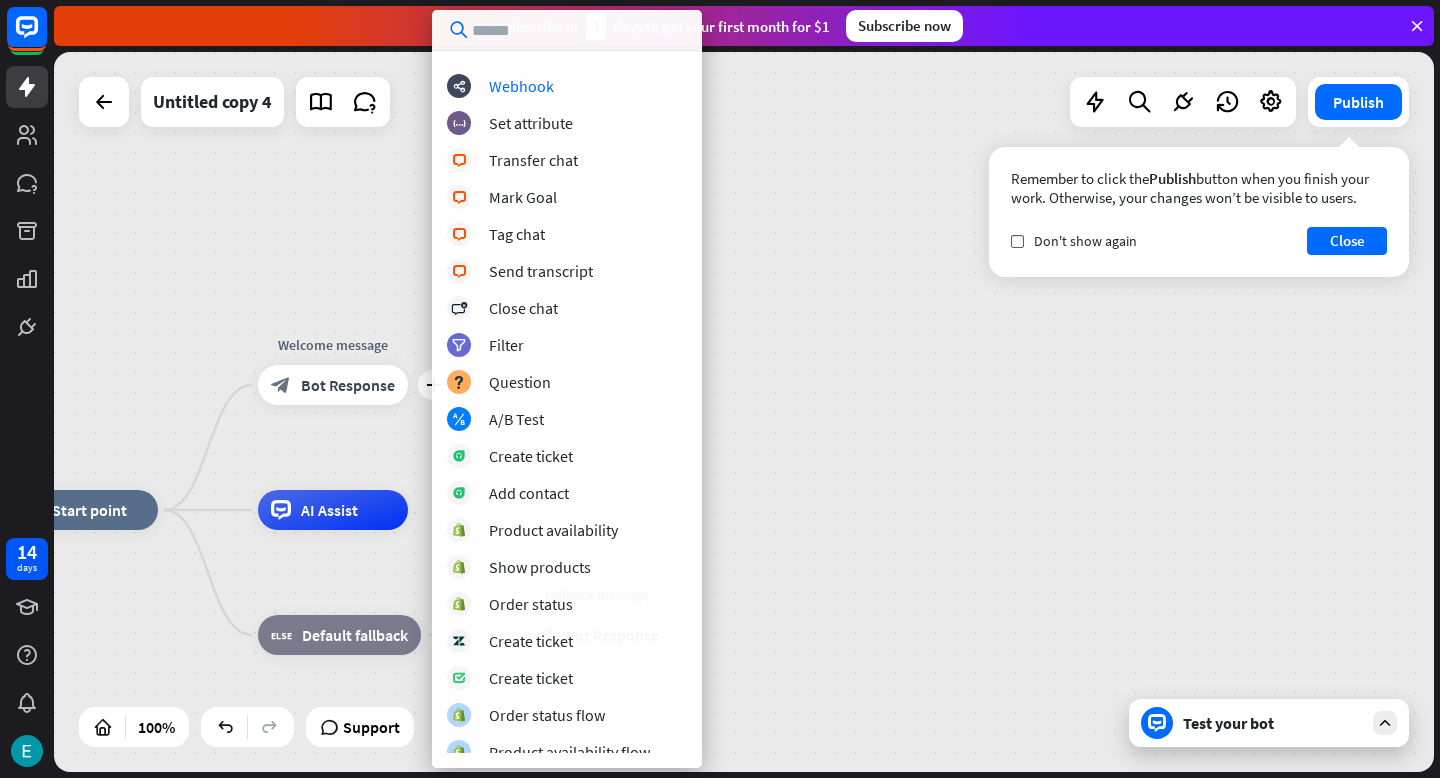 scroll, scrollTop: 410, scrollLeft: 0, axis: vertical 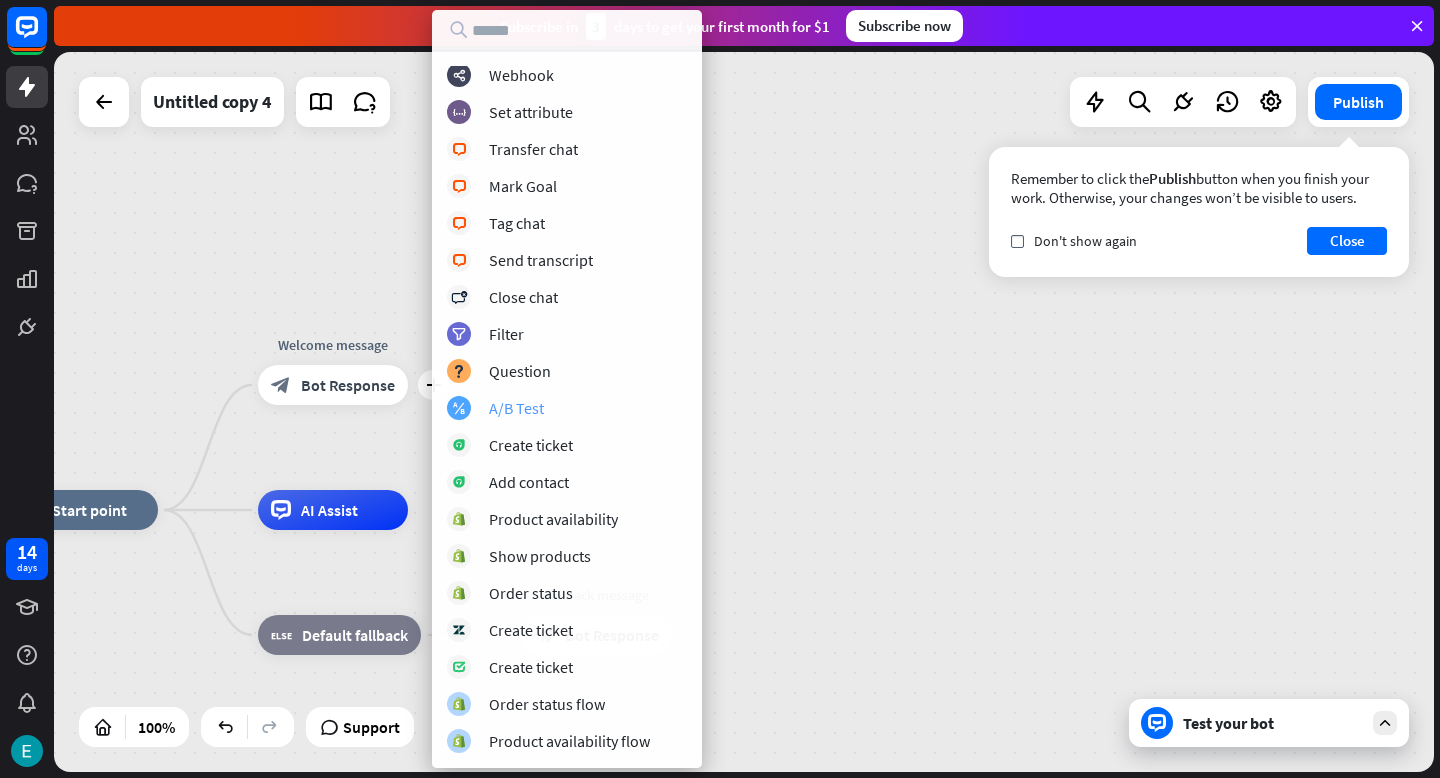click on "block_ab_testing
A/B Test" at bounding box center [567, 408] 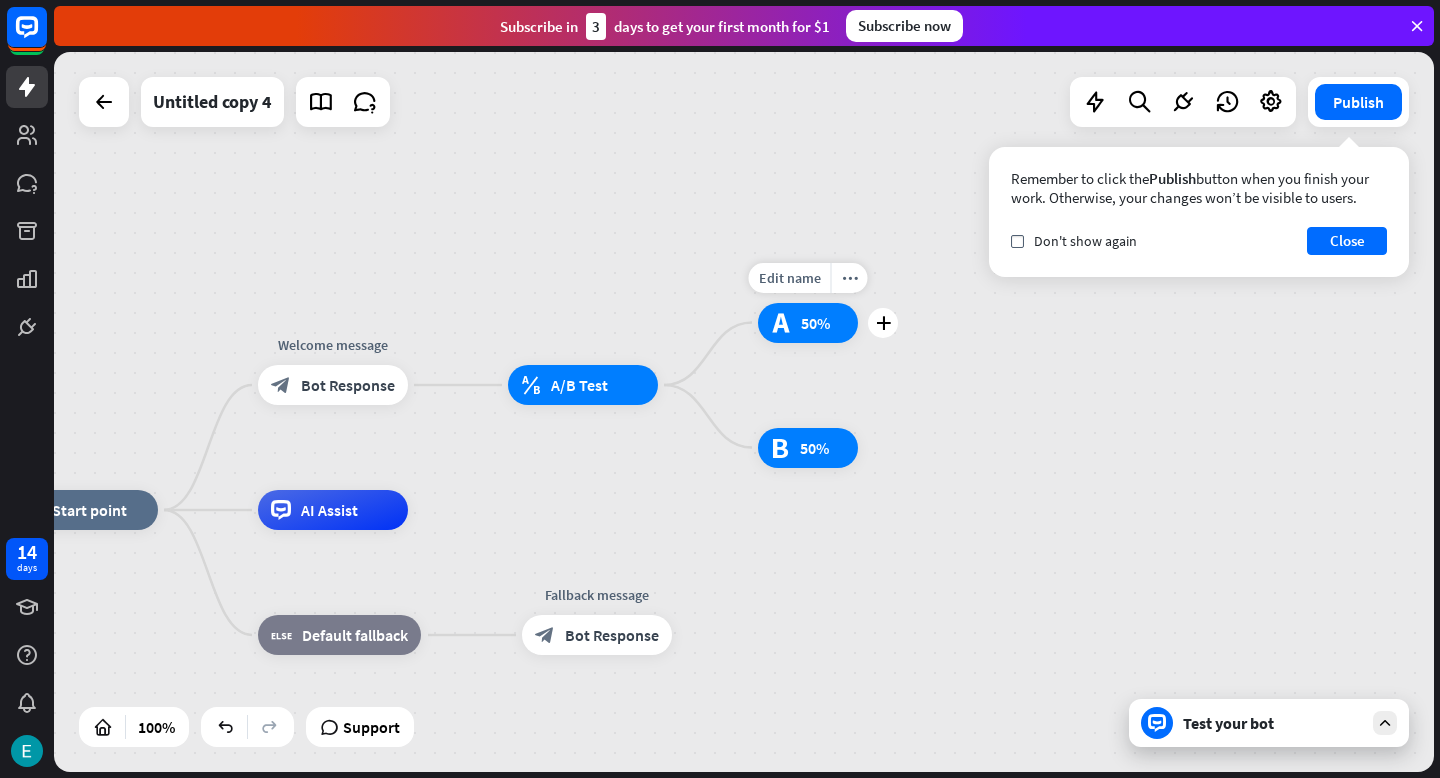 click on "test_a" at bounding box center [781, 323] 